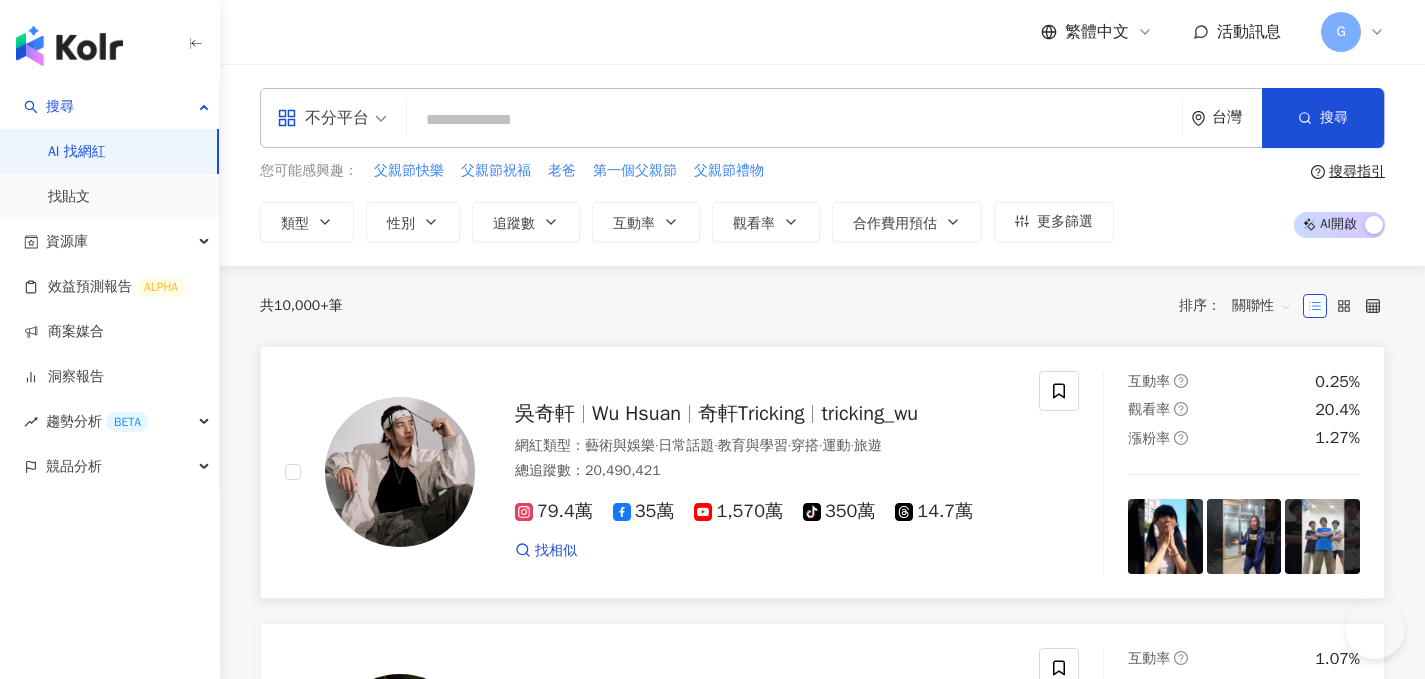 scroll, scrollTop: 0, scrollLeft: 0, axis: both 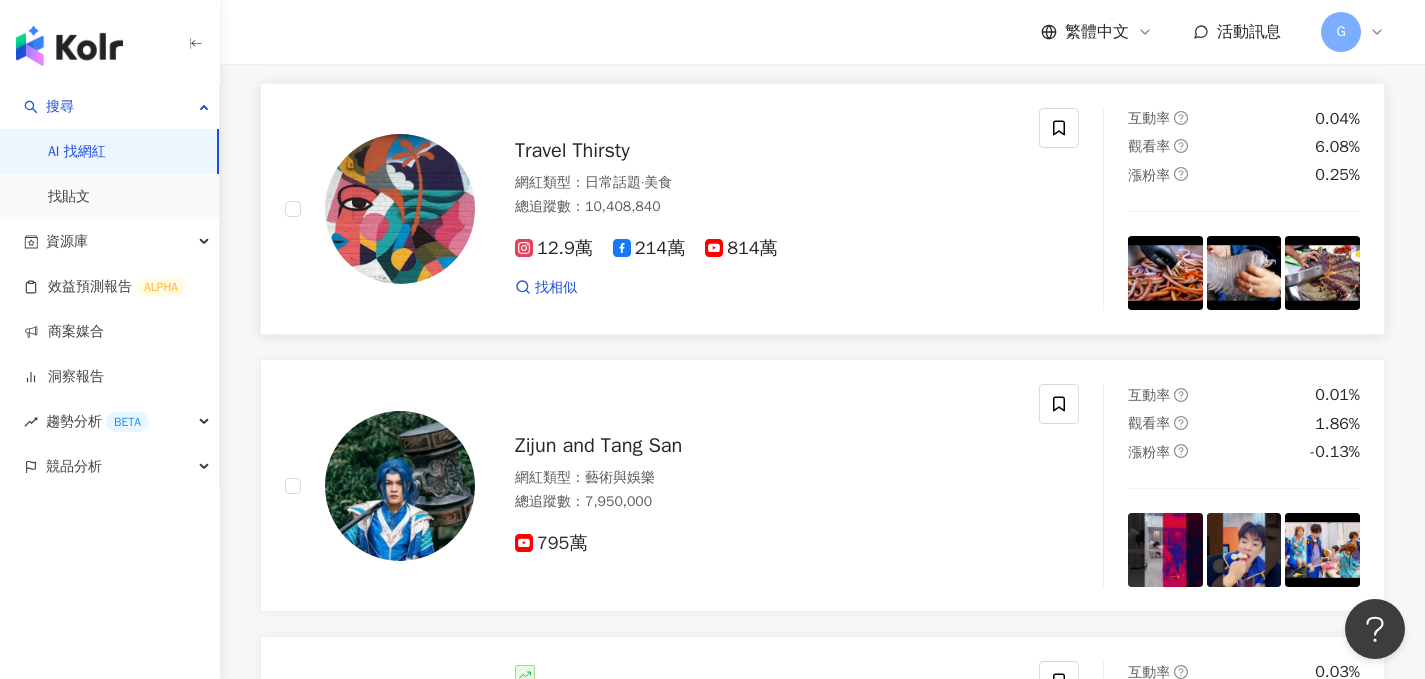 click on "Travel Thirsty" at bounding box center (572, 150) 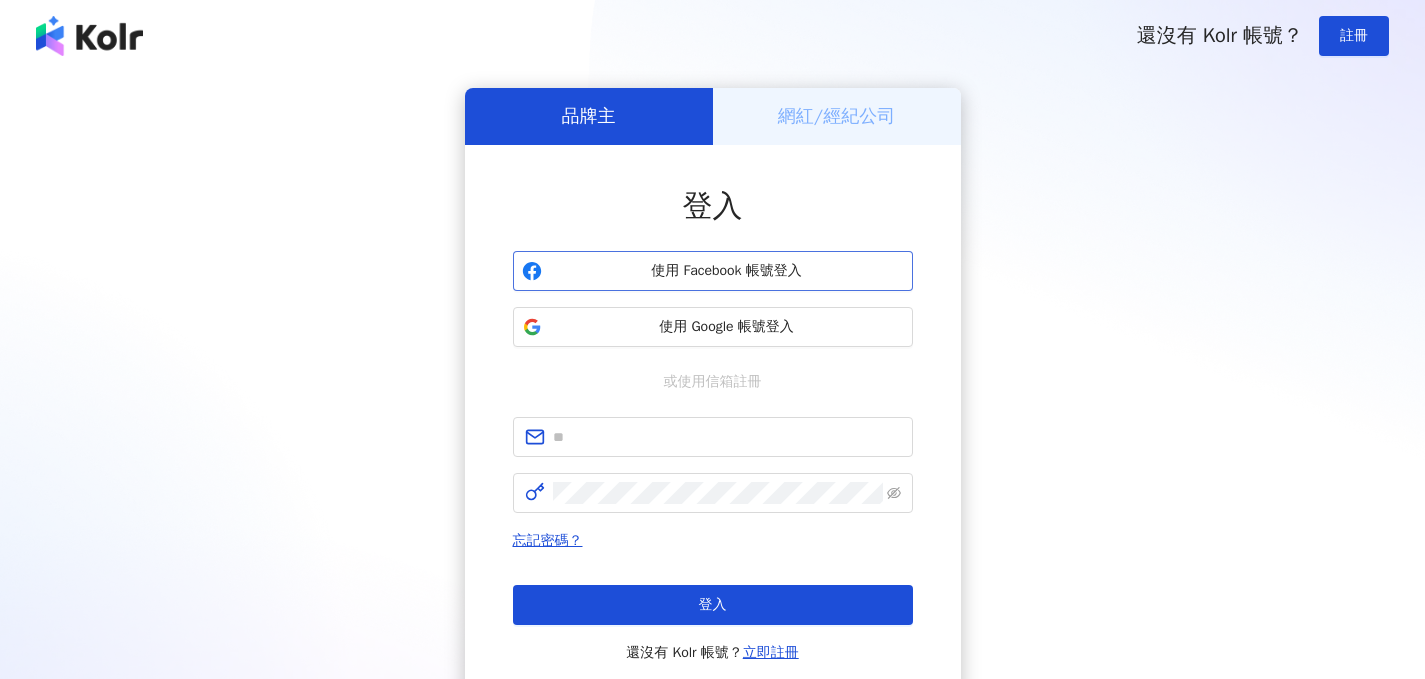 scroll, scrollTop: 0, scrollLeft: 0, axis: both 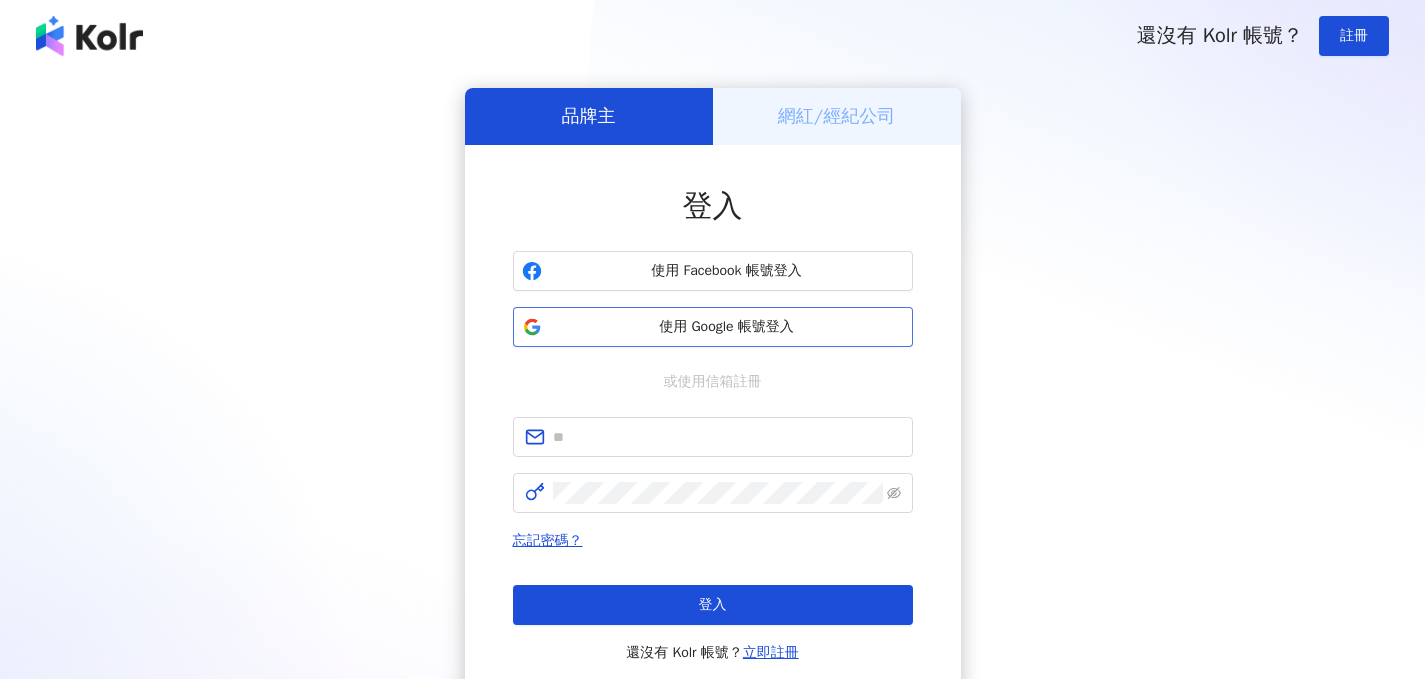 click on "使用 Google 帳號登入" at bounding box center (713, 327) 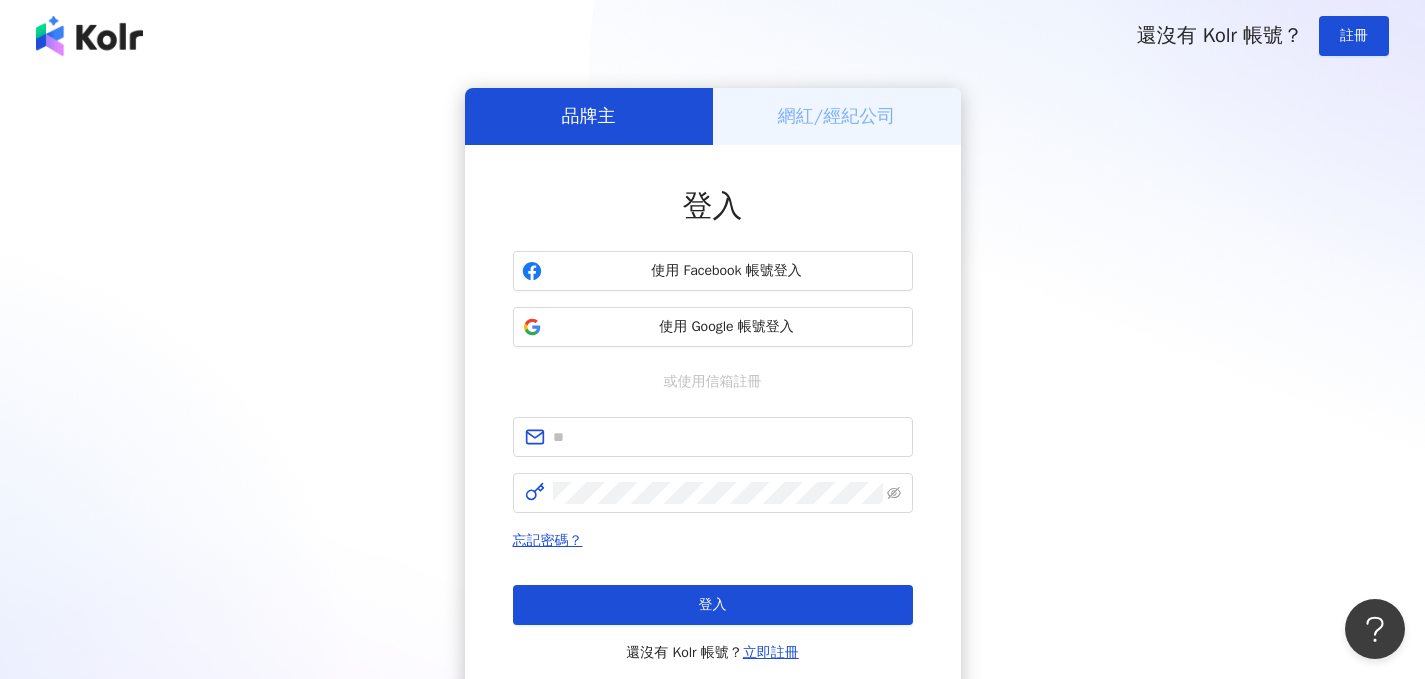 scroll, scrollTop: 0, scrollLeft: 0, axis: both 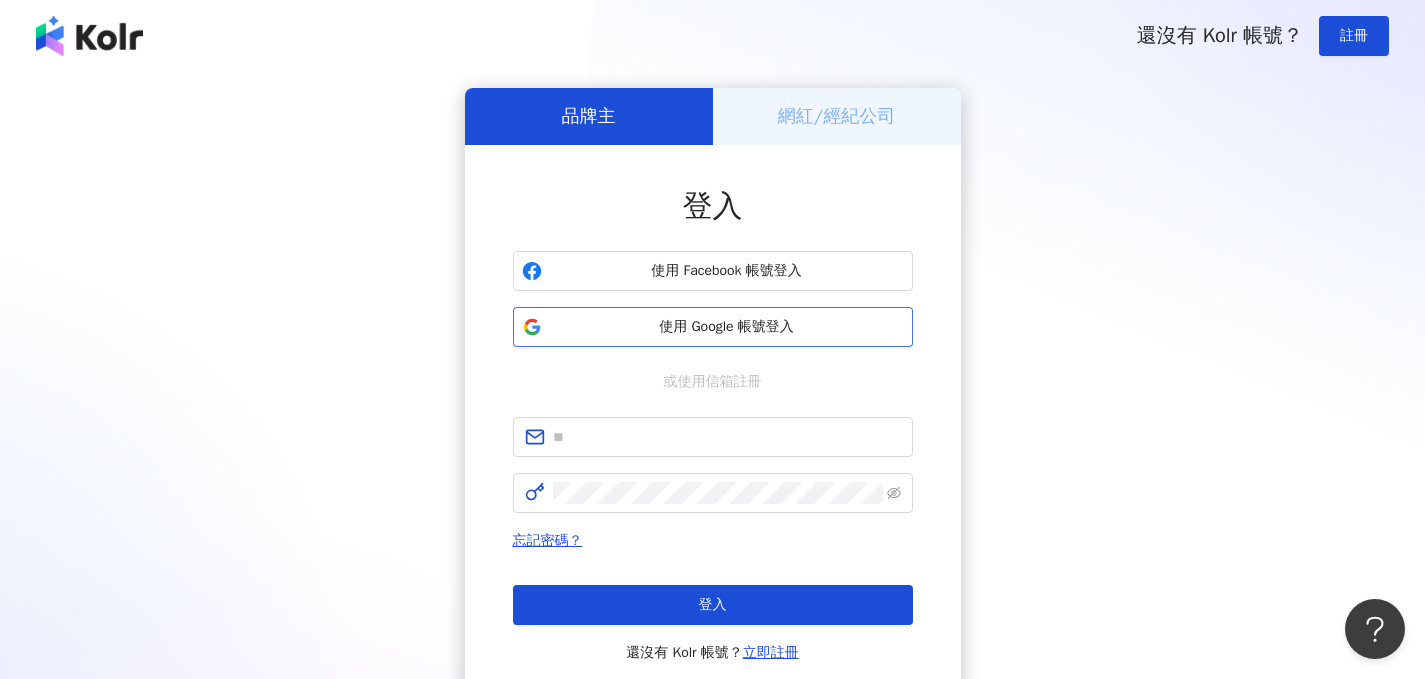 click on "使用 Google 帳號登入" at bounding box center [727, 327] 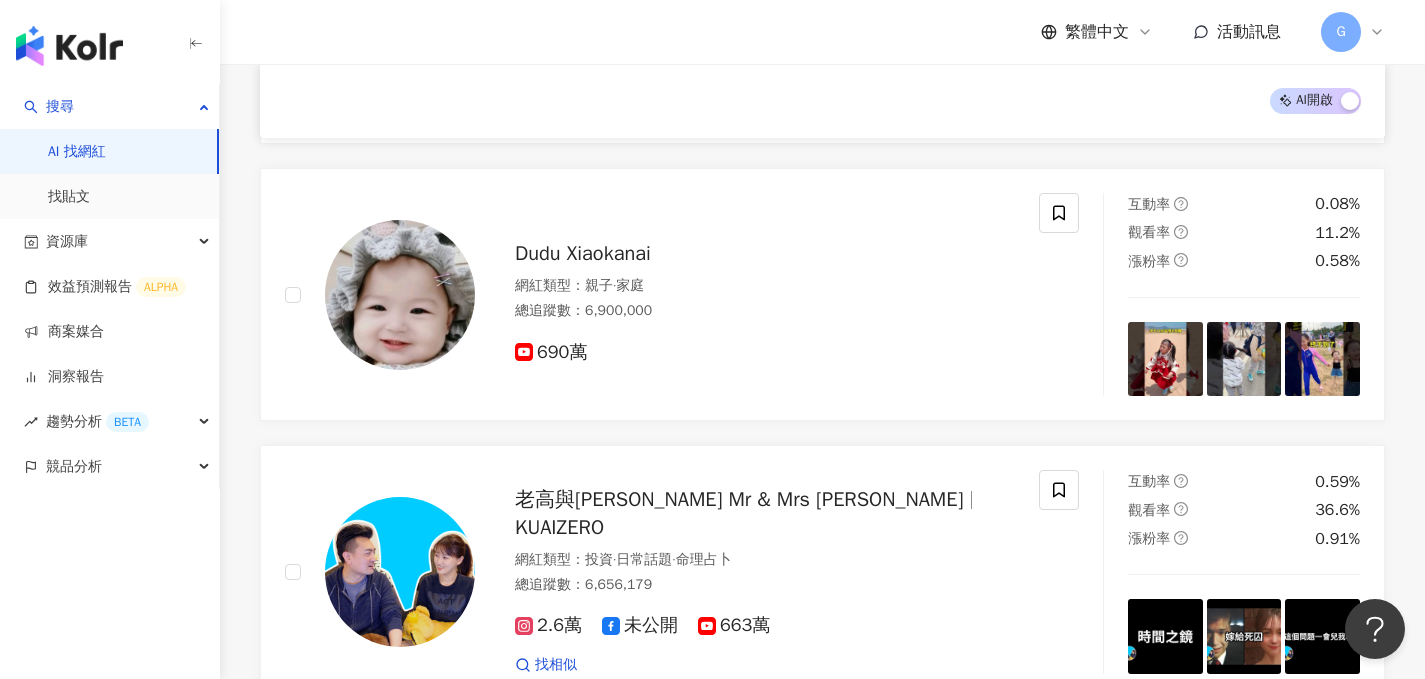 scroll, scrollTop: 1840, scrollLeft: 0, axis: vertical 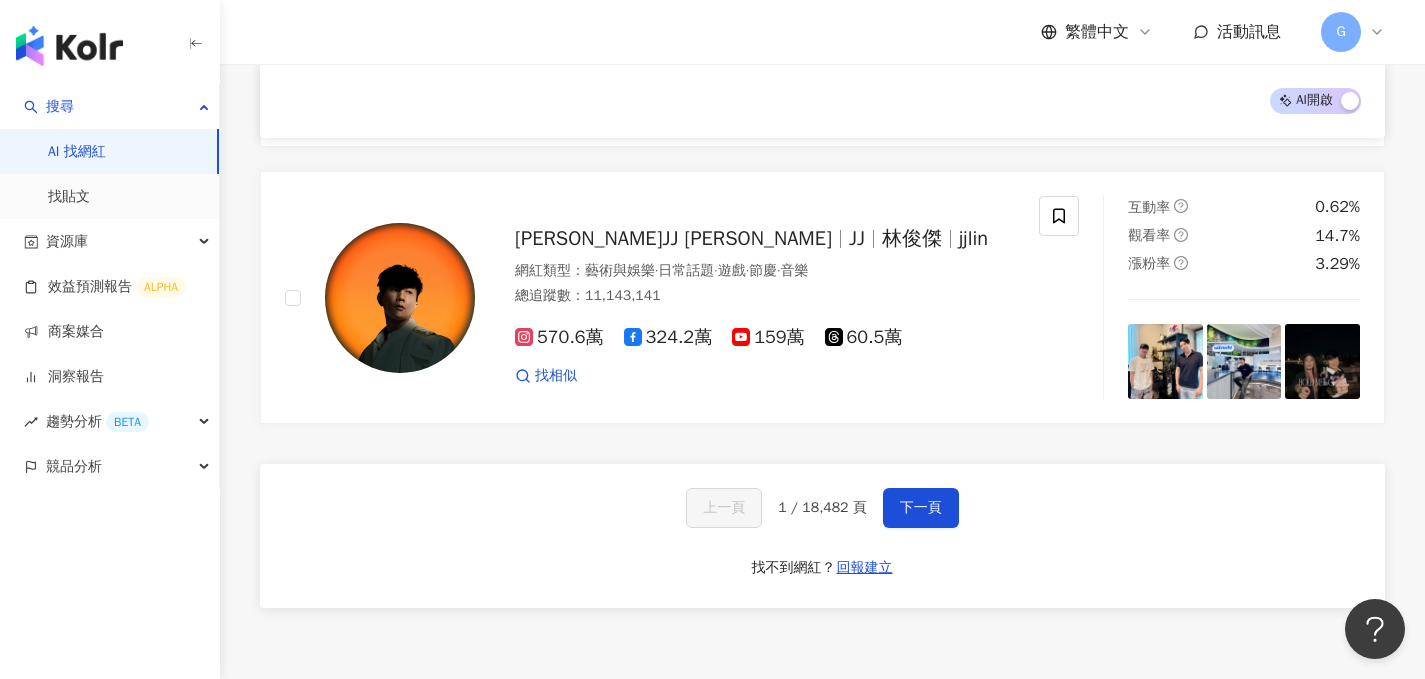 click on "吳奇軒 Wu Hsuan 奇軒Tricking tricking_wu 網紅類型 ： 藝術與娛樂  ·  日常話題  ·  教育與學習  ·  穿搭  ·  運動  ·  旅遊 總追蹤數 ： 20,493,126 79.4萬 35.2萬 1,570萬 tiktok-icon 350萬 14.7萬 找相似 互動率 0.25% 觀看率 20.6% 漲粉率 1.29% Jay Chou 周杰倫 網紅類型 ： 田徑、馬拉松  ·  流行音樂  ·  藝術與娛樂  ·  日常話題  ·  音樂  ·  旅遊 總追蹤數 ： 18,149,220 1,059.5萬 434.4萬 321萬 找相似 互動率 1.06% 觀看率 16.4% 漲粉率 3.25% 李毓芬 Tia 網紅類型 ： 無 總追蹤數 ： 12,311,631 974.6萬 256.5萬 找相似 互動率 3.22% 觀看率 0% 漲粉率 -7.41% Travel Thirsty  網紅類型 ： 日常話題  ·  美食 總追蹤數 ： 10,408,798 12.9萬 214萬 814萬 找相似 互動率 0.04% 觀看率 6.15% 漲粉率 0.25% Zijun and Tang San 網紅類型 ： 藝術與娛樂 總追蹤數 ： 7,950,000 795萬 互動率 0.01% 觀看率 1.85% 漲粉率 -0.13% Roman and Sharon 網紅類型 ：  ·  財經" at bounding box center [822, -1103] 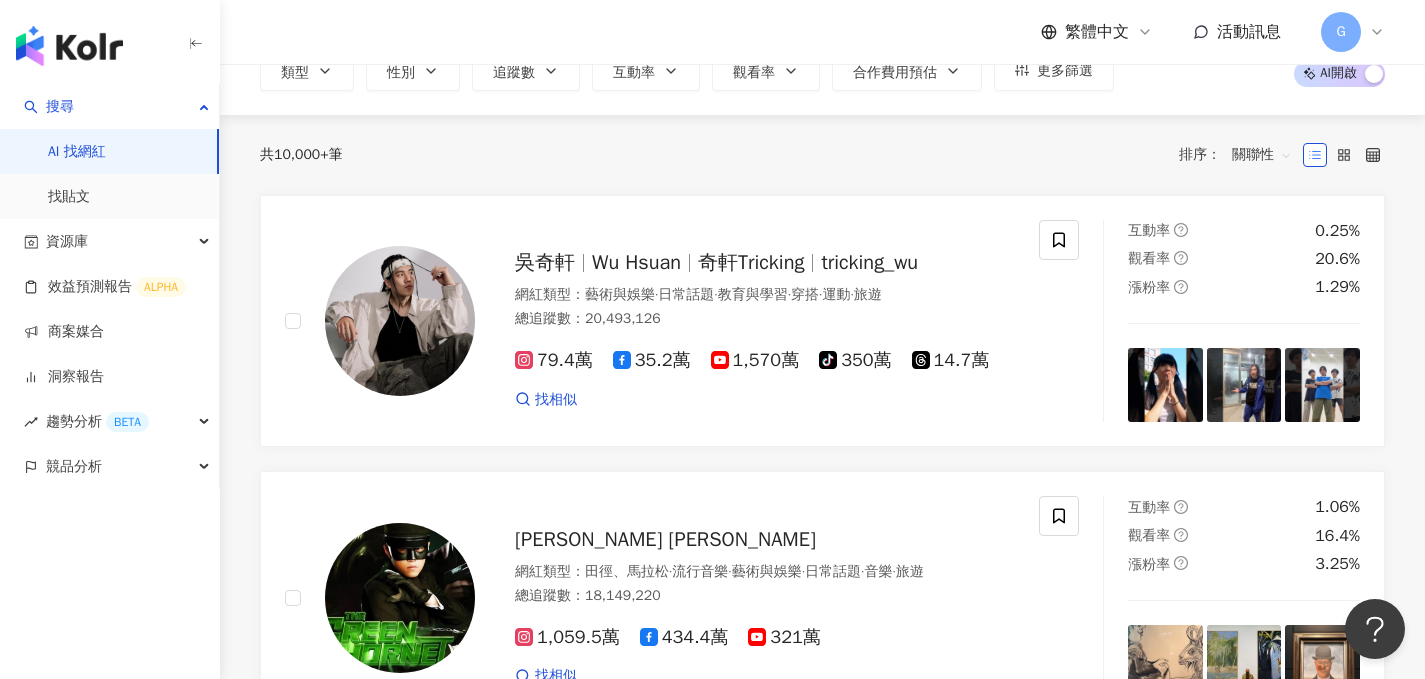 scroll, scrollTop: 0, scrollLeft: 0, axis: both 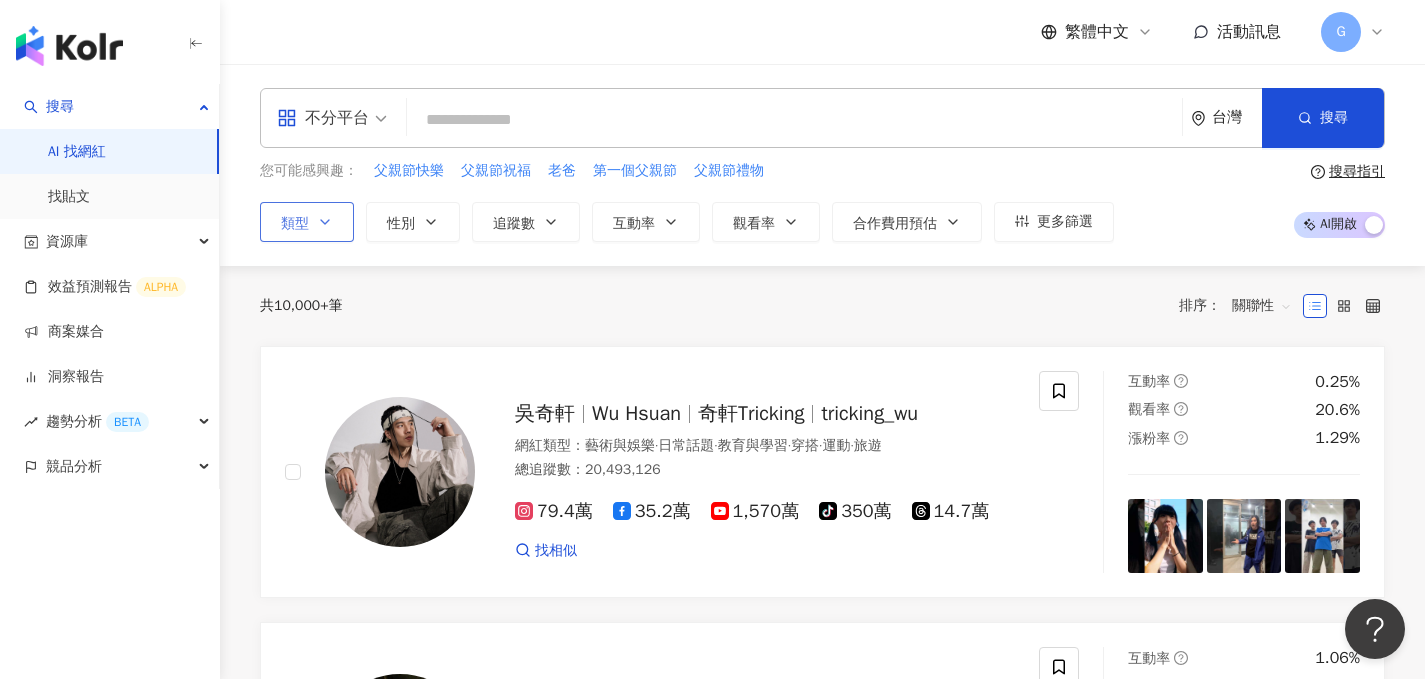 click 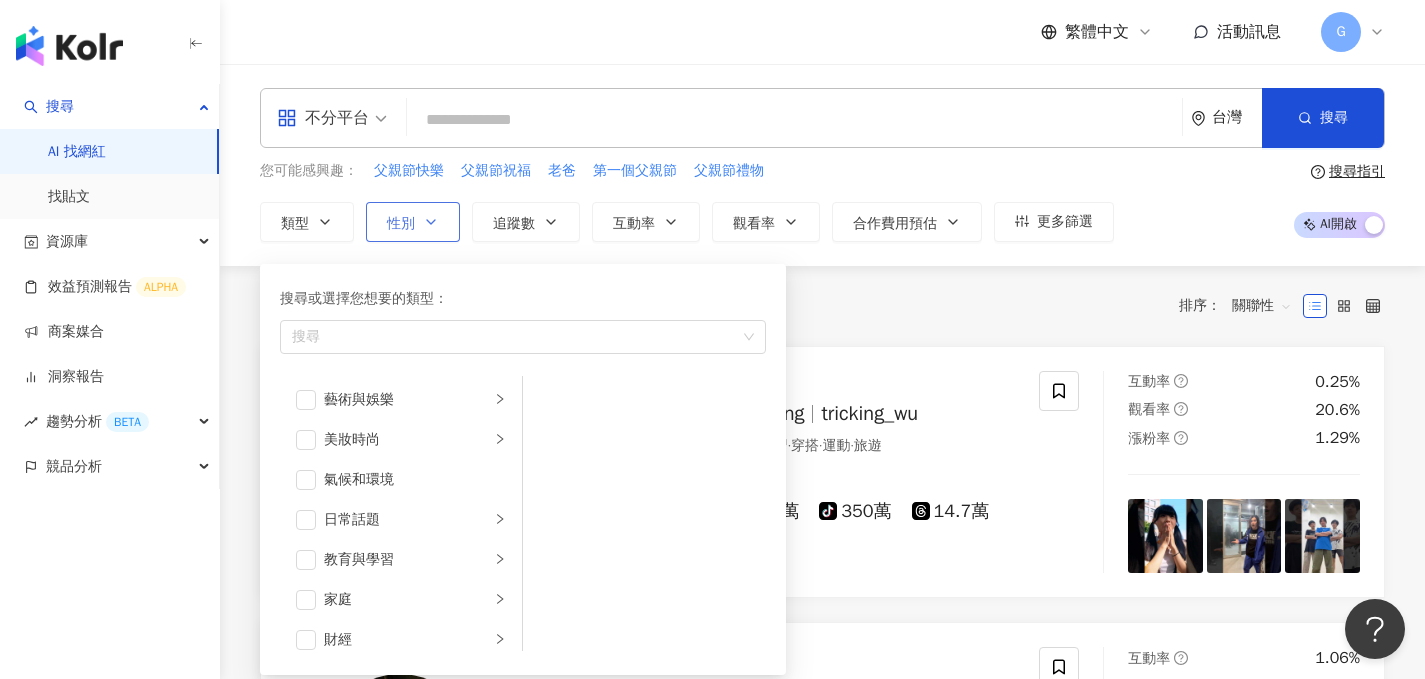 click on "性別" at bounding box center [413, 222] 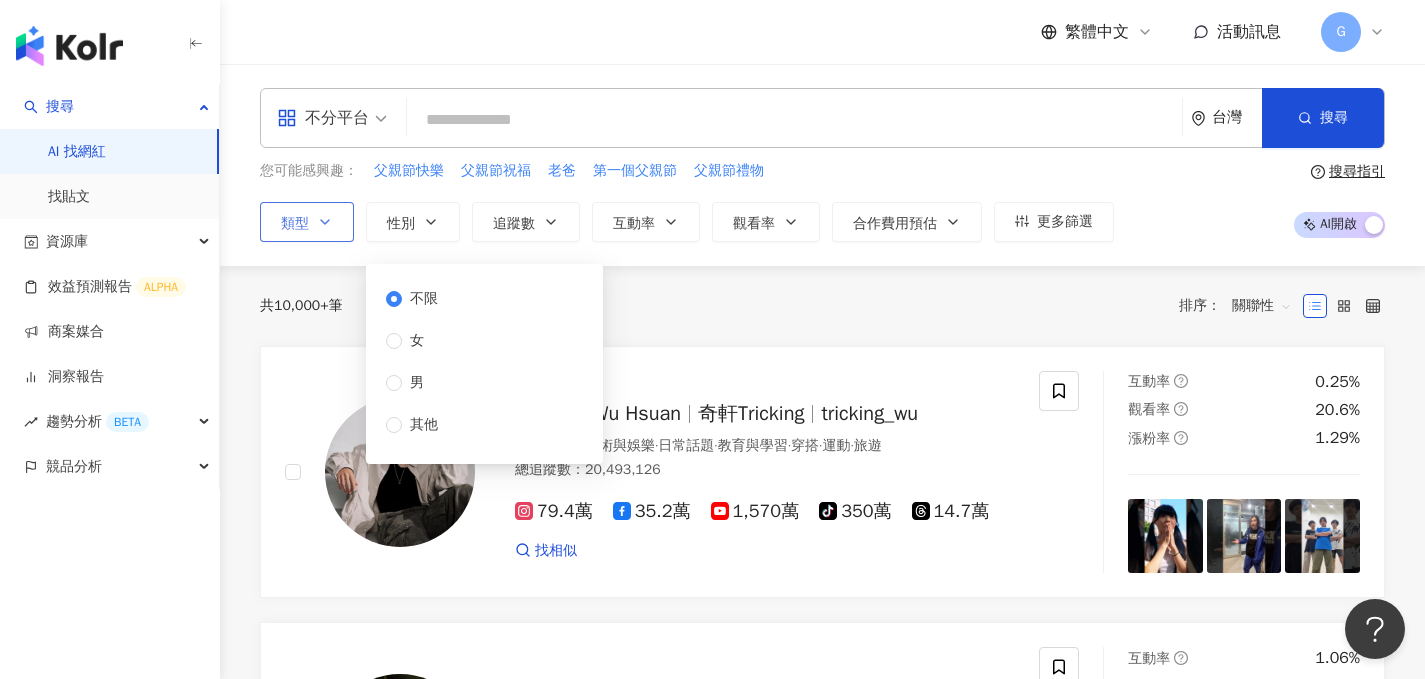 click on "類型" at bounding box center (307, 222) 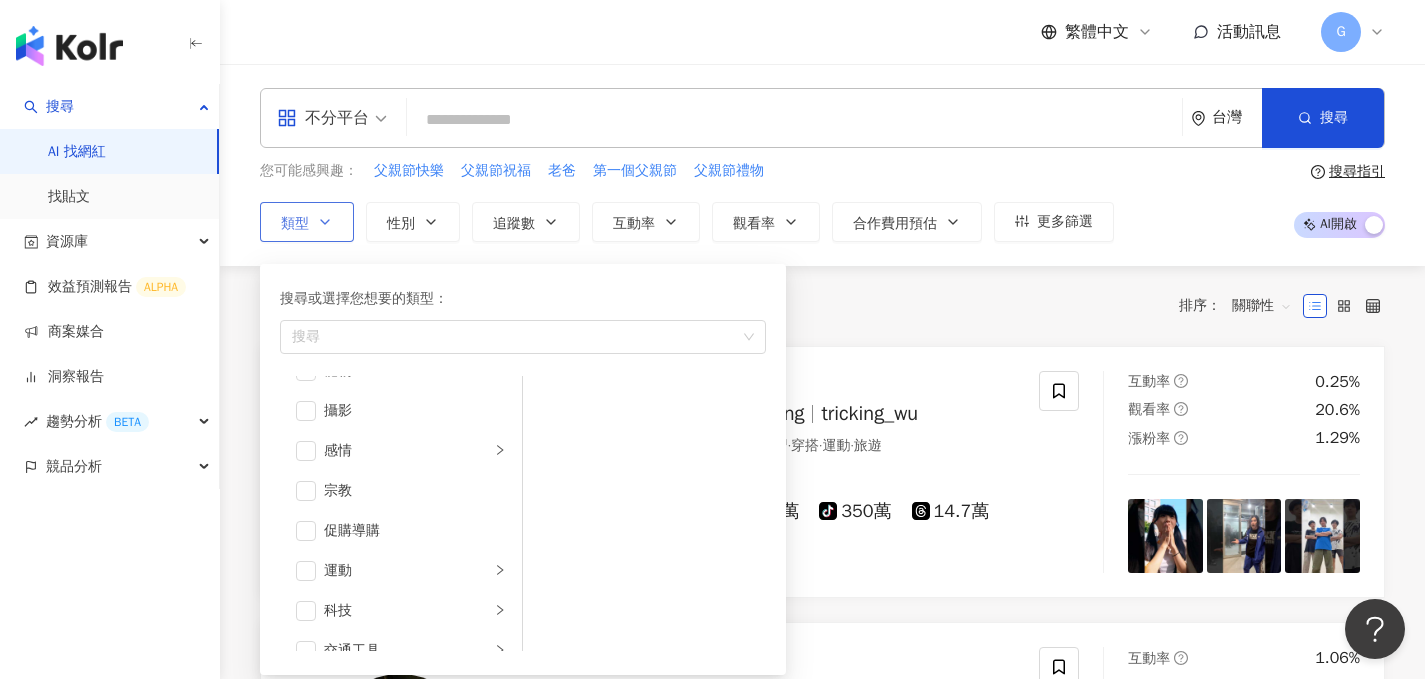 scroll, scrollTop: 693, scrollLeft: 0, axis: vertical 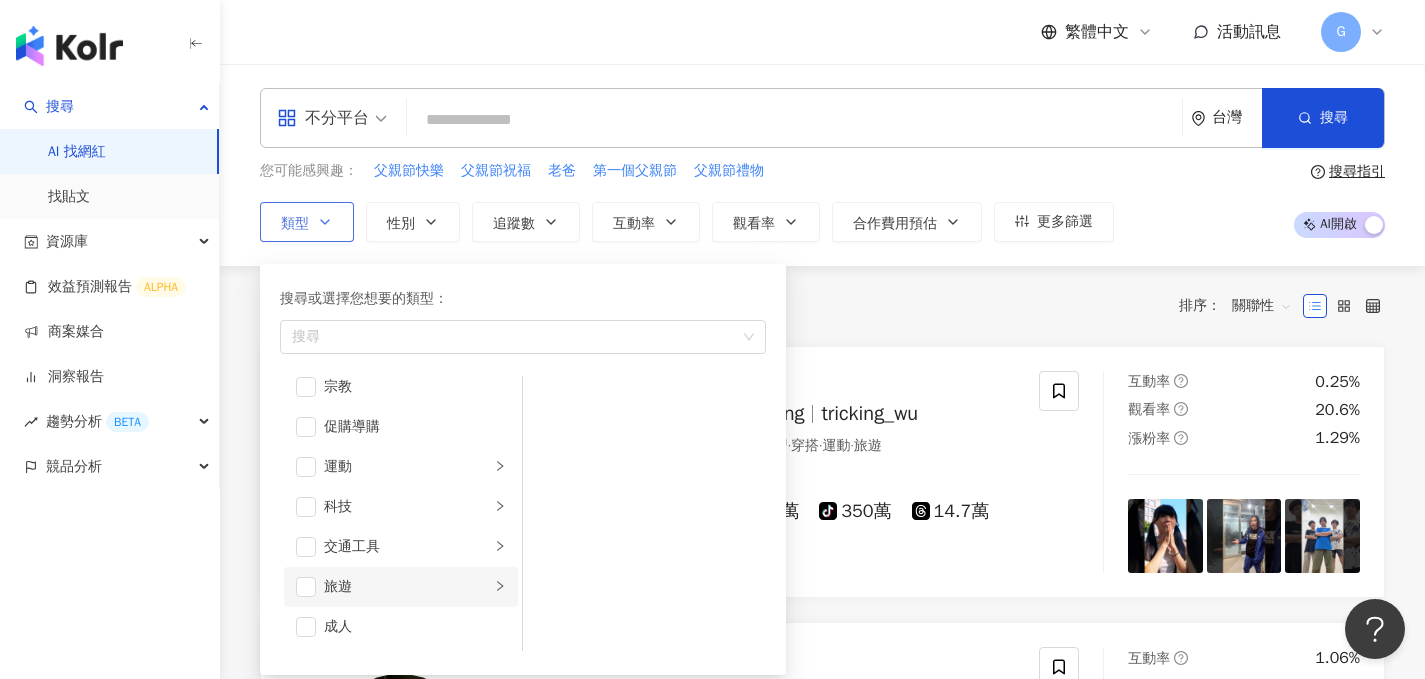 click on "旅遊" at bounding box center (401, 587) 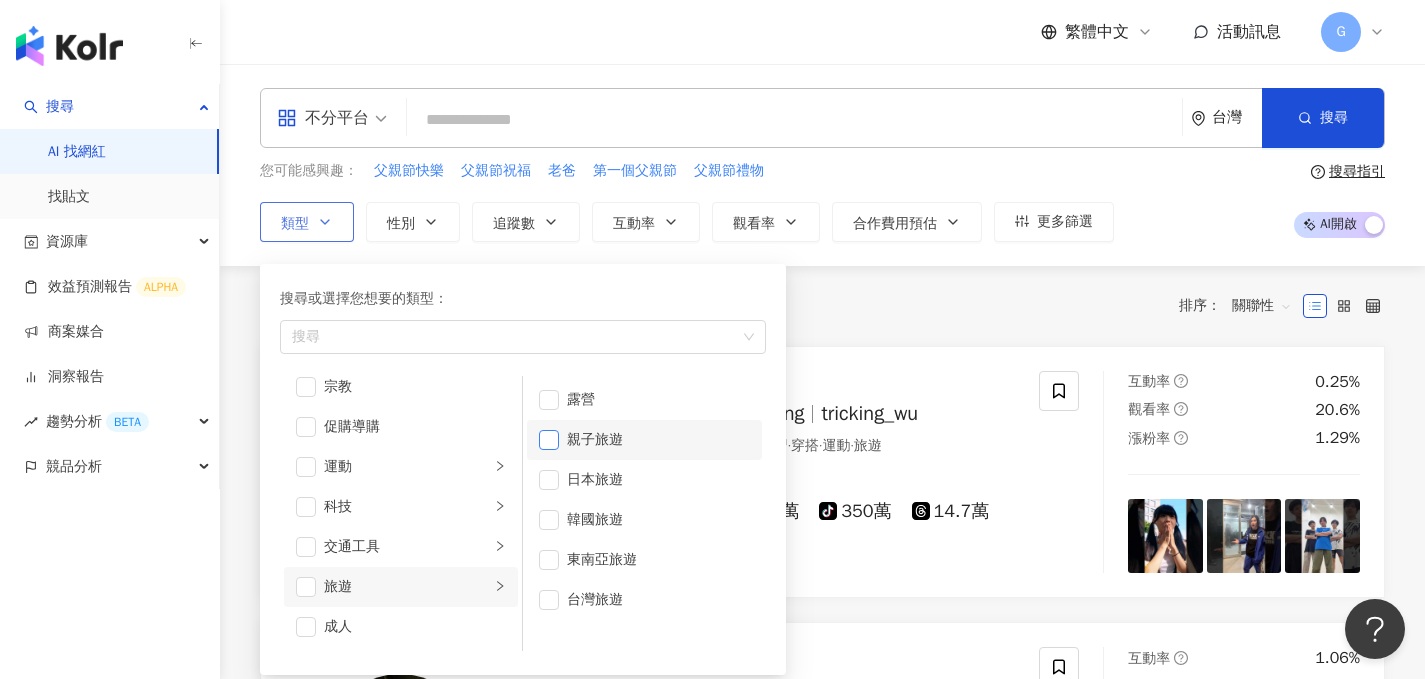 click at bounding box center [549, 440] 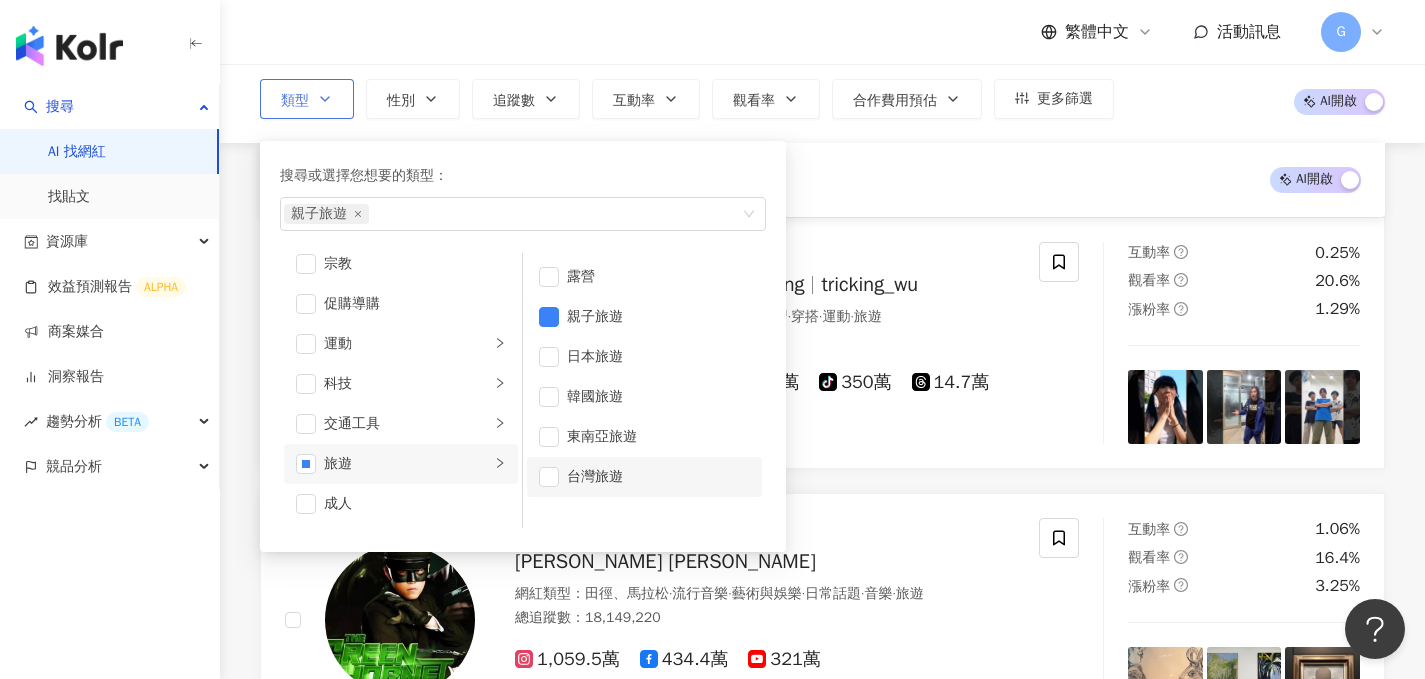 scroll, scrollTop: 245, scrollLeft: 0, axis: vertical 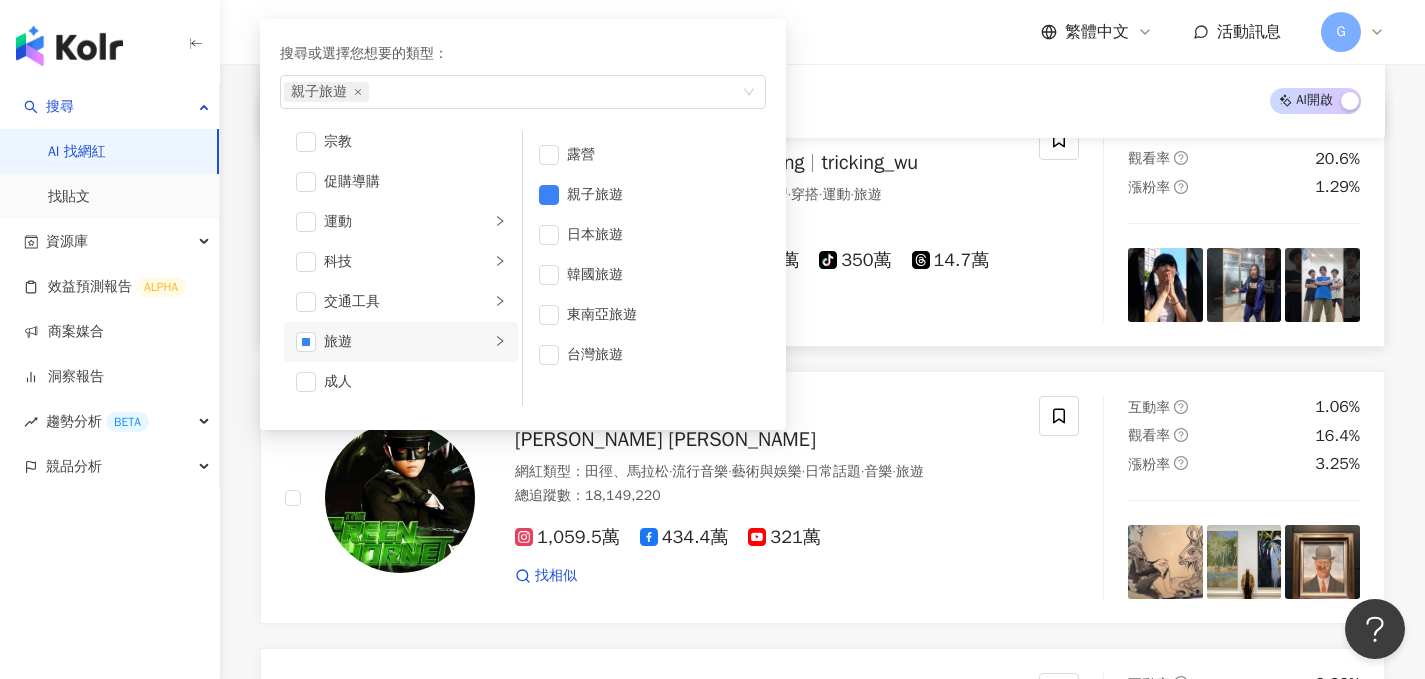click on "吳奇軒 Wu Hsuan 奇軒Tricking tricking_wu 網紅類型 ： 藝術與娛樂  ·  日常話題  ·  教育與學習  ·  穿搭  ·  運動  ·  旅遊 總追蹤數 ： 20,493,126 79.4萬 35.2萬 1,570萬 tiktok-icon 350萬 14.7萬 找相似 互動率 0.25% 觀看率 20.6% 漲粉率 1.29%" at bounding box center [822, 221] 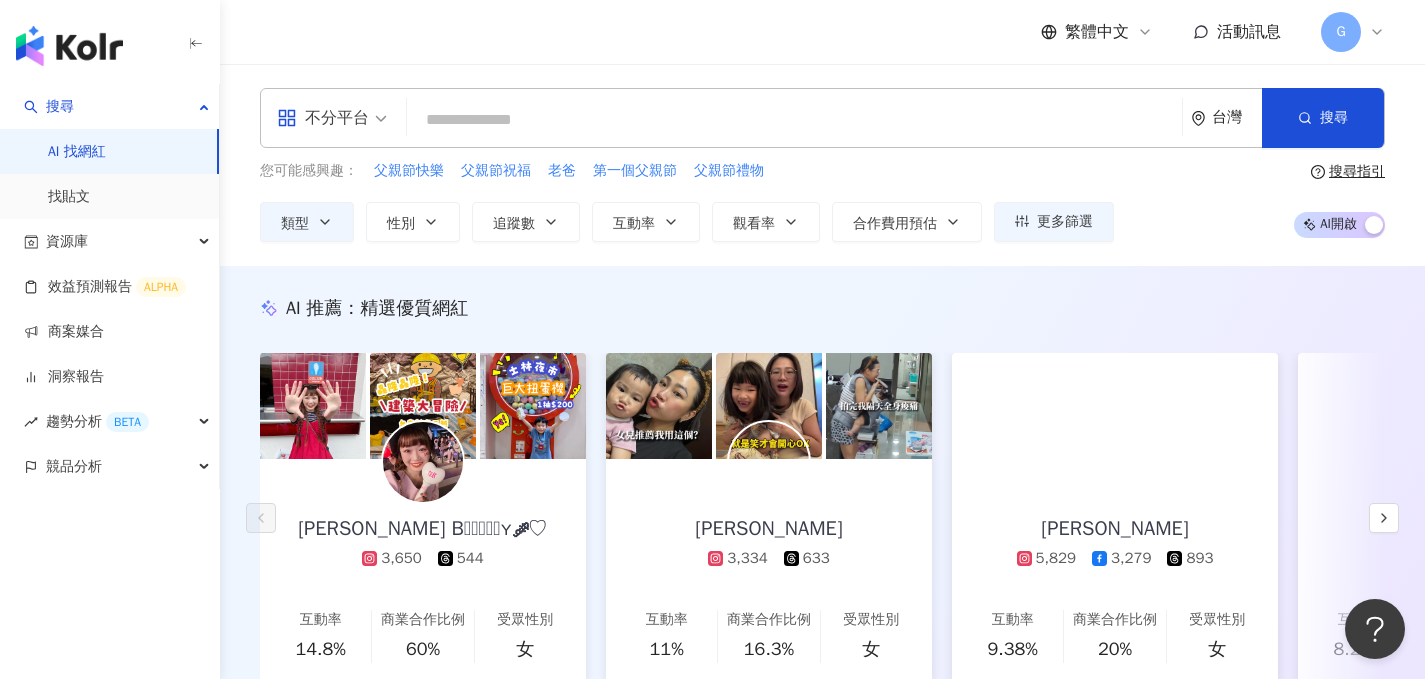 scroll, scrollTop: 188, scrollLeft: 0, axis: vertical 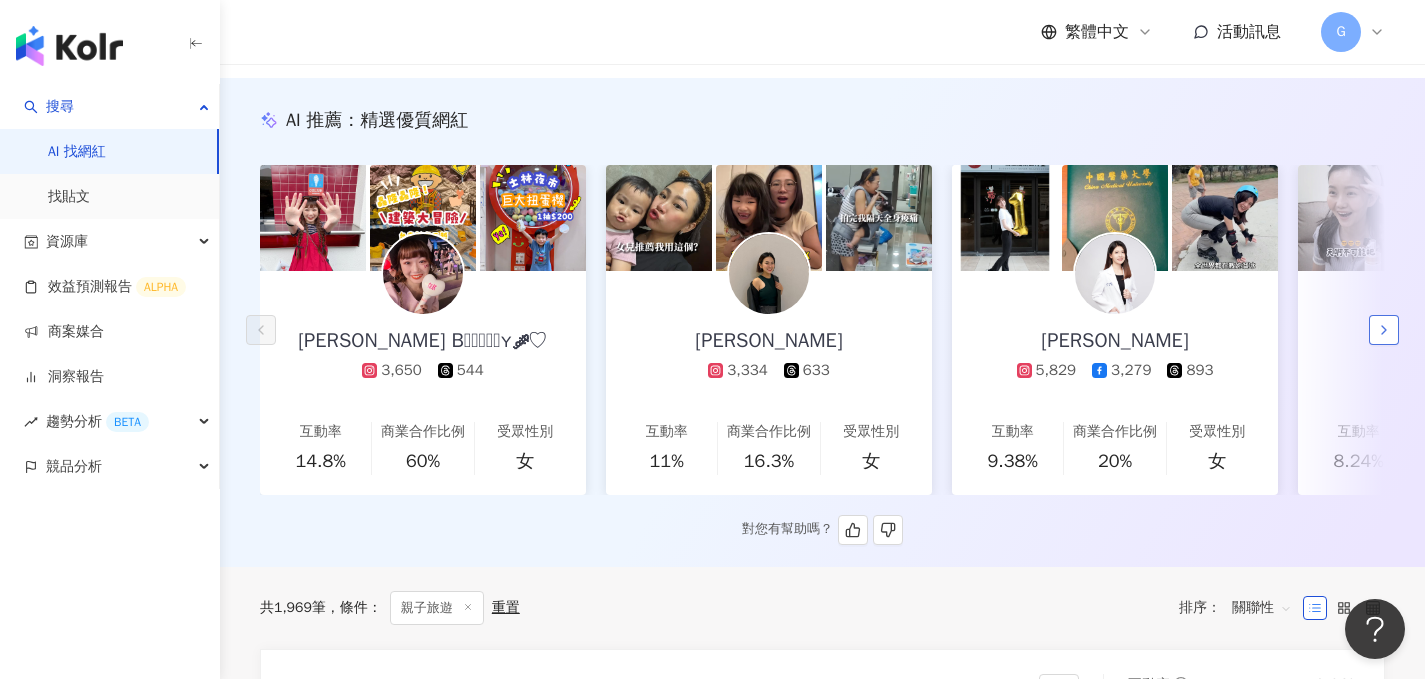 click 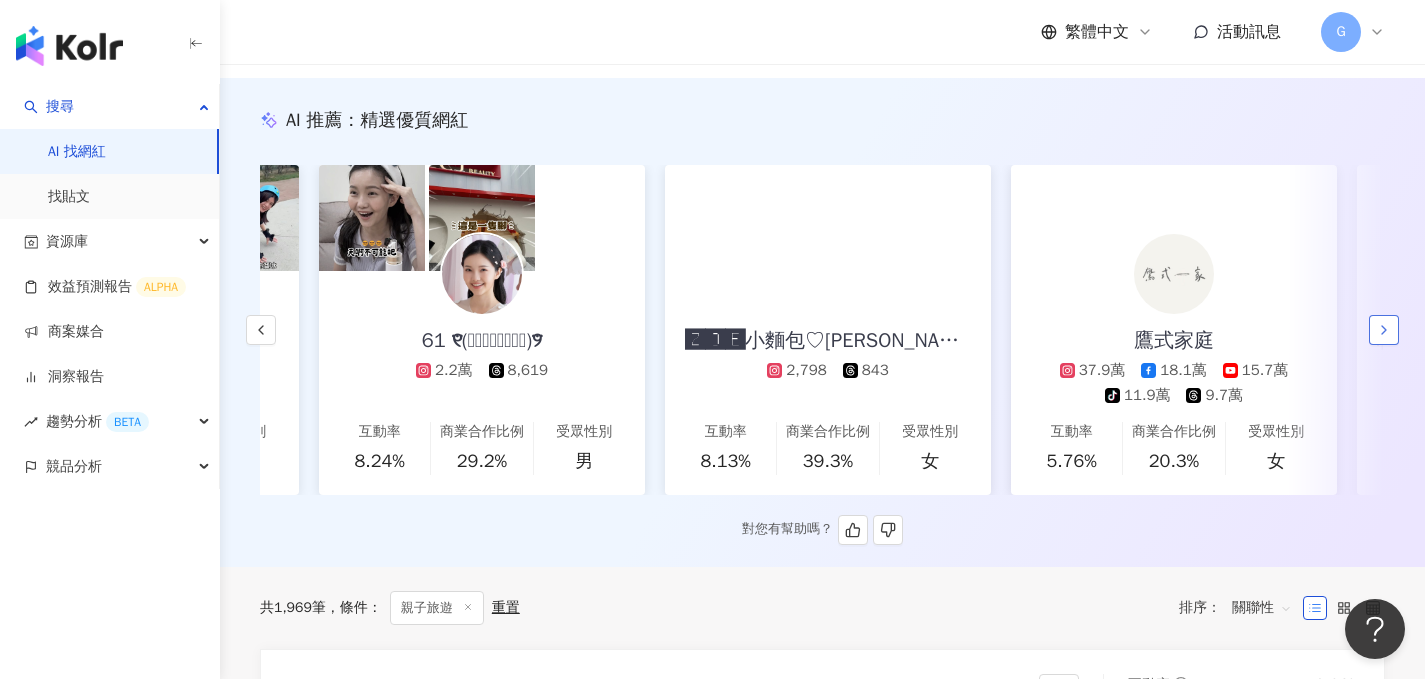 scroll, scrollTop: 0, scrollLeft: 1038, axis: horizontal 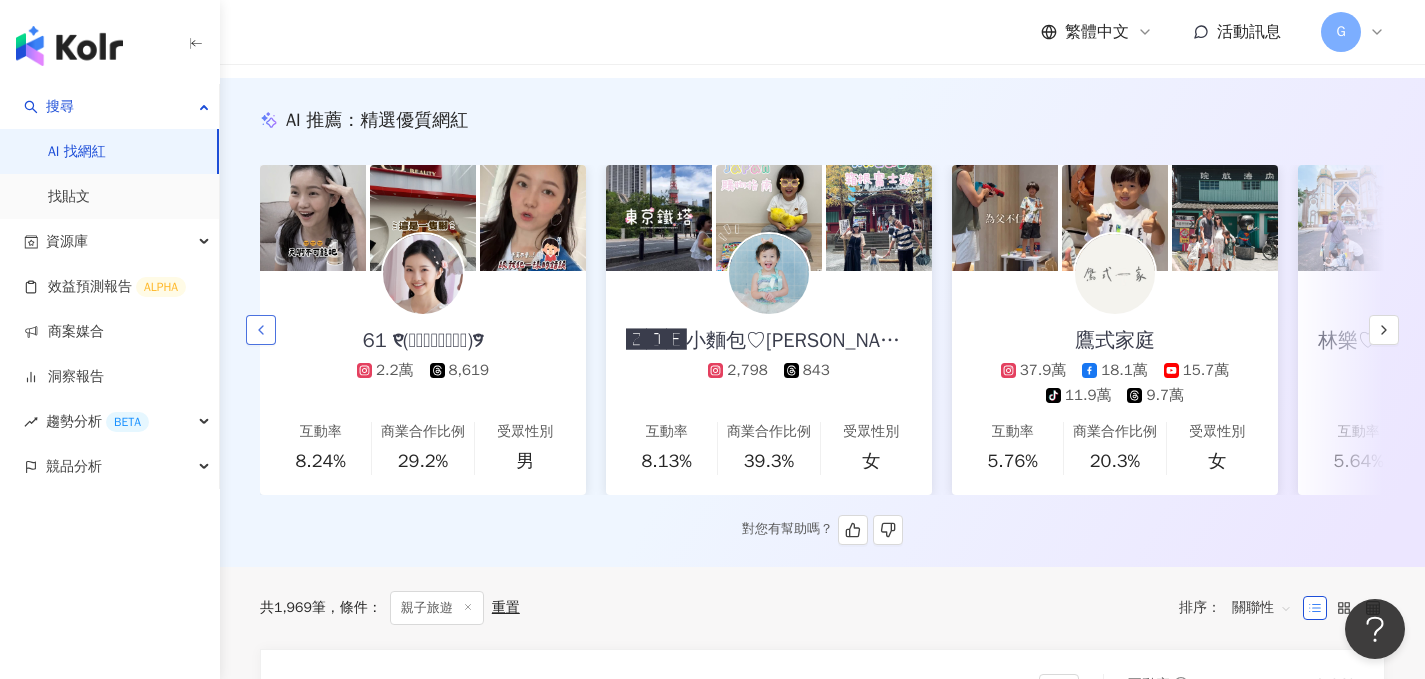 click 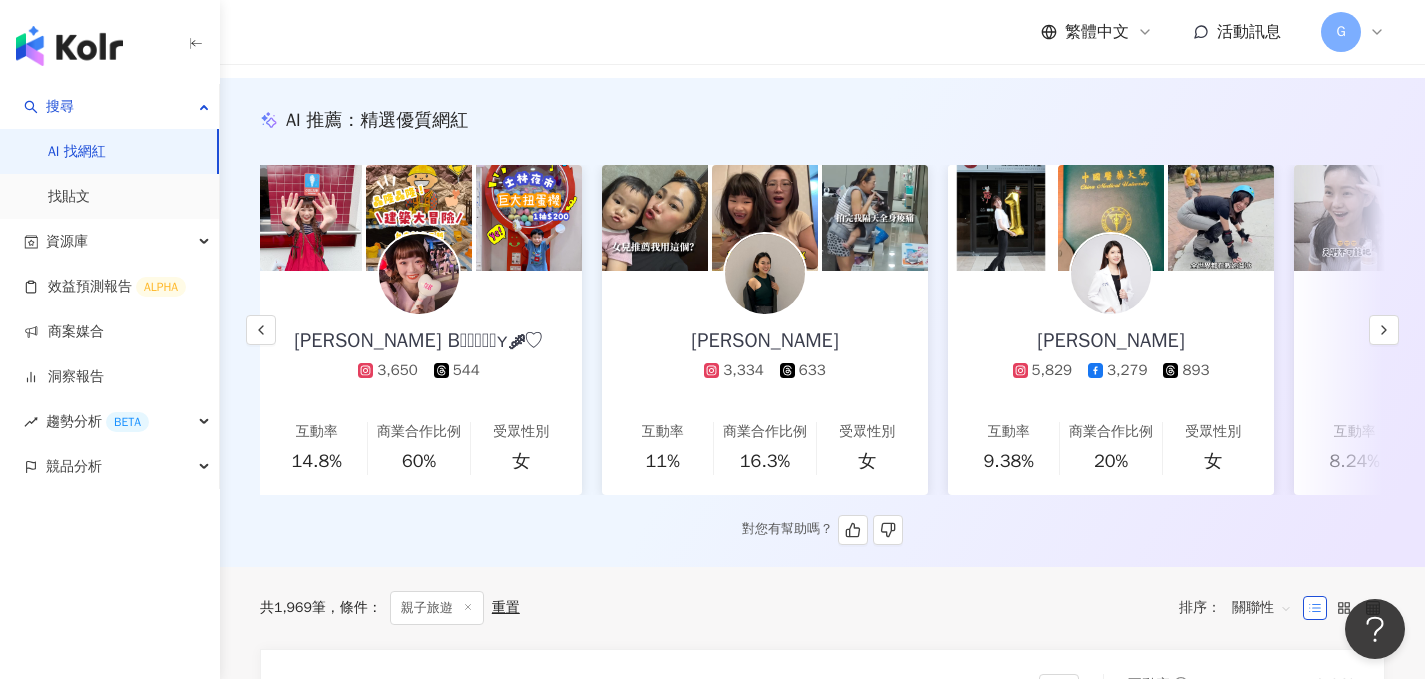 scroll, scrollTop: 0, scrollLeft: 0, axis: both 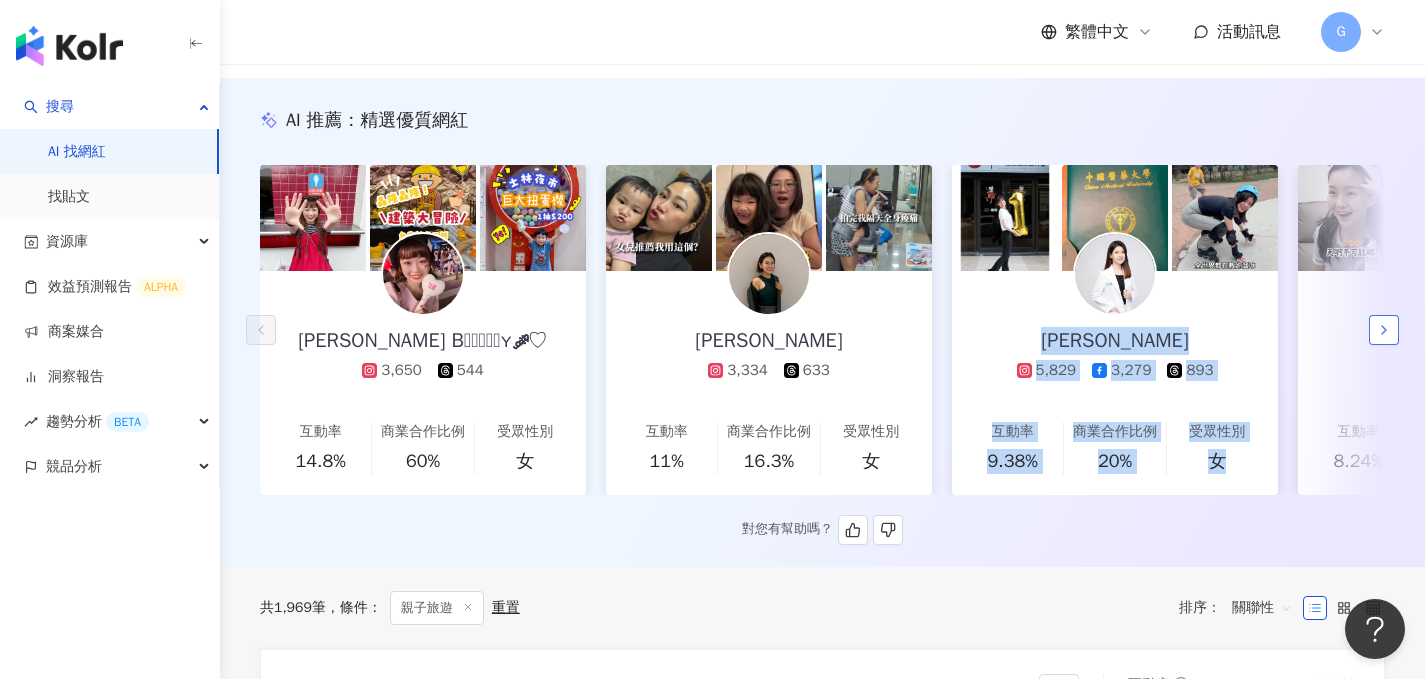 click at bounding box center (1384, 330) 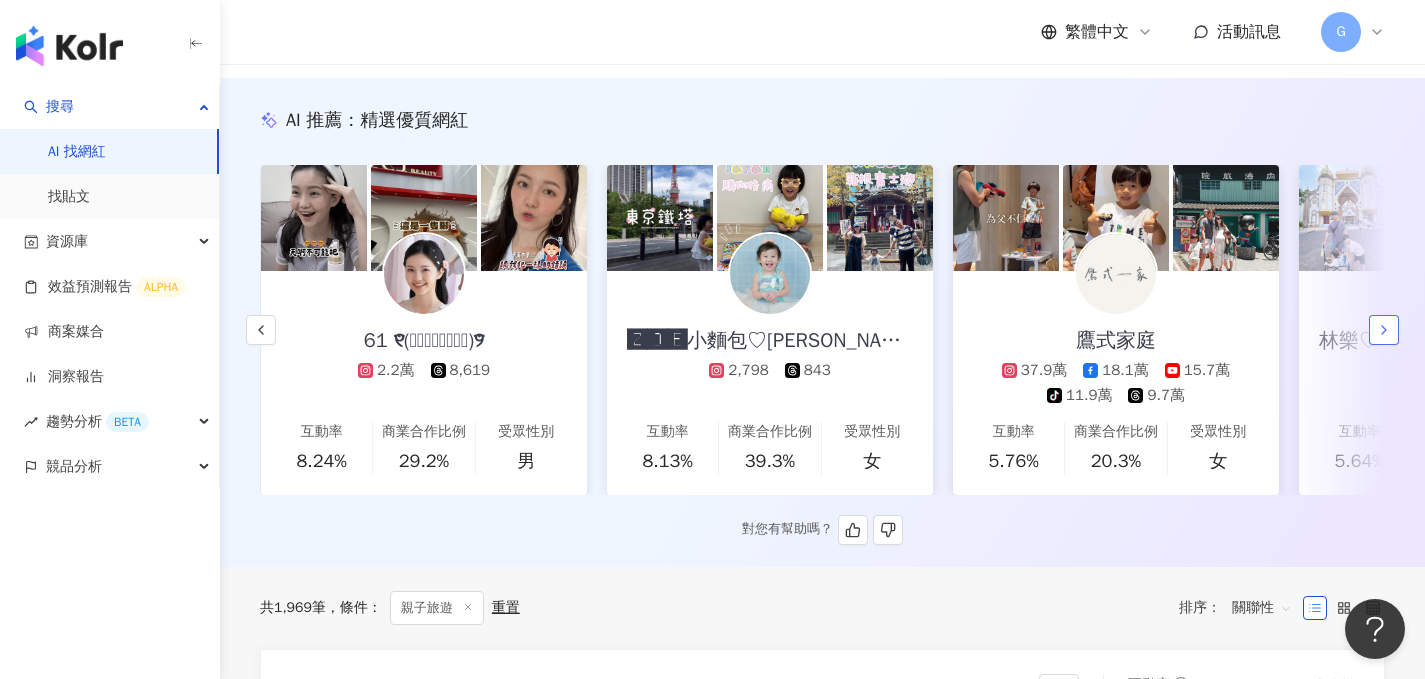 scroll, scrollTop: 0, scrollLeft: 1038, axis: horizontal 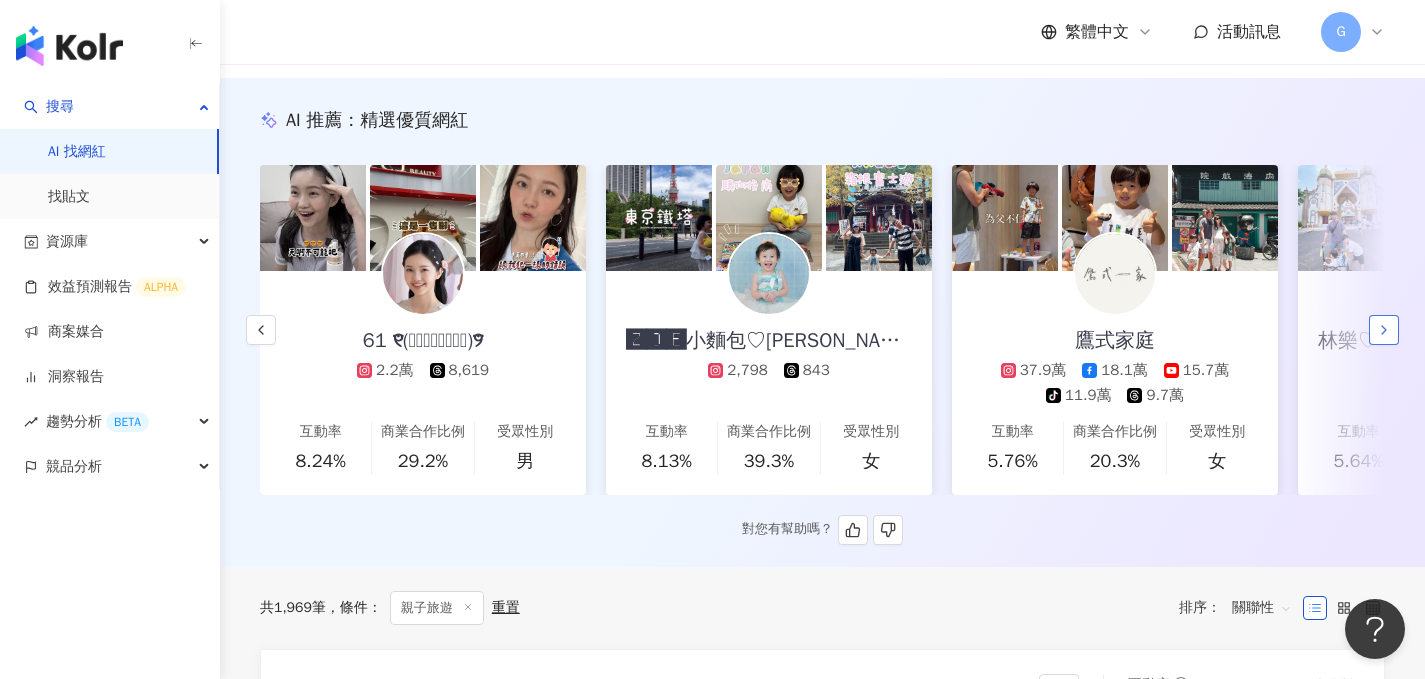 click 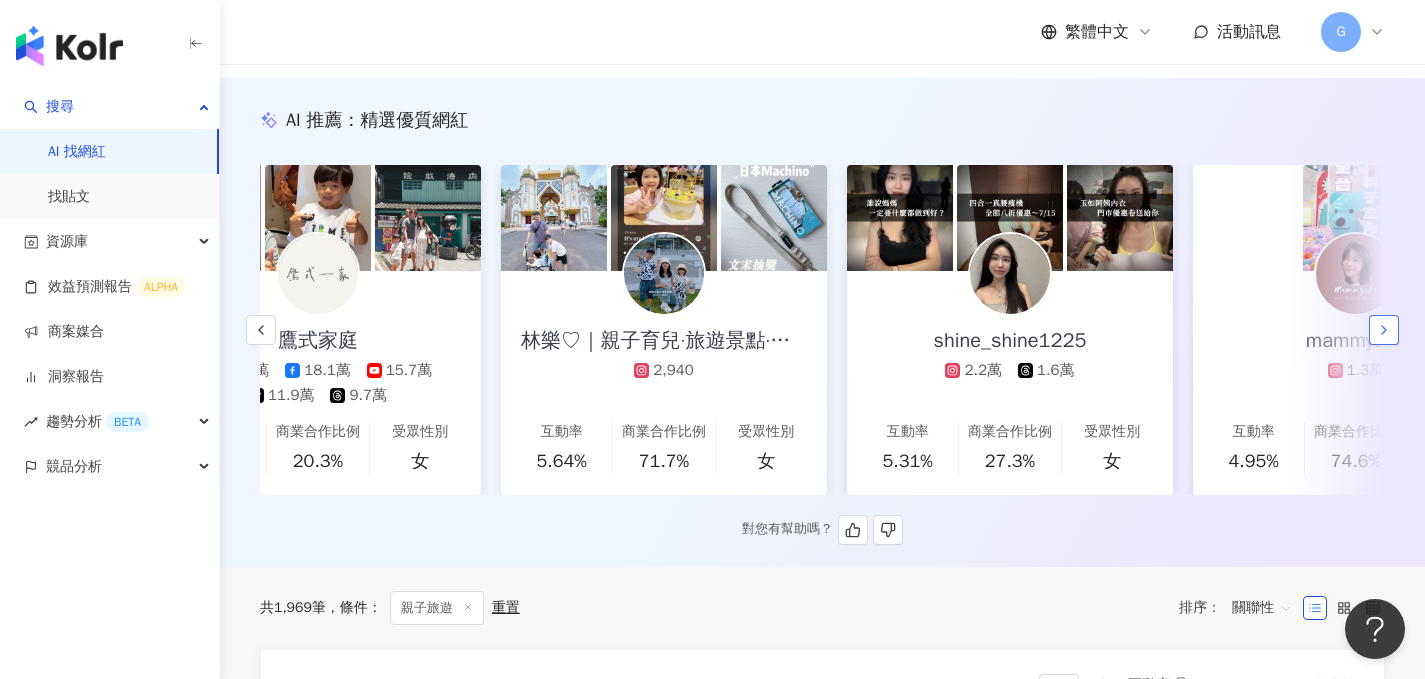 scroll, scrollTop: 0, scrollLeft: 2076, axis: horizontal 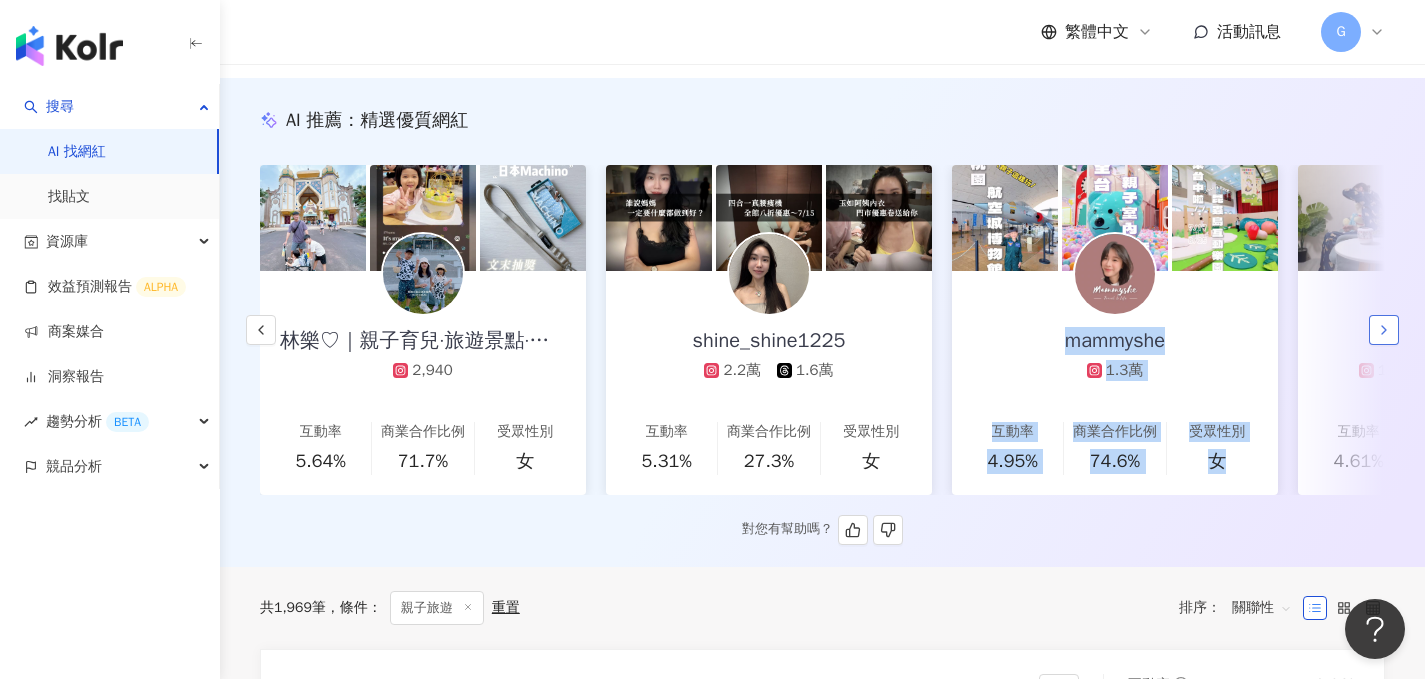 click 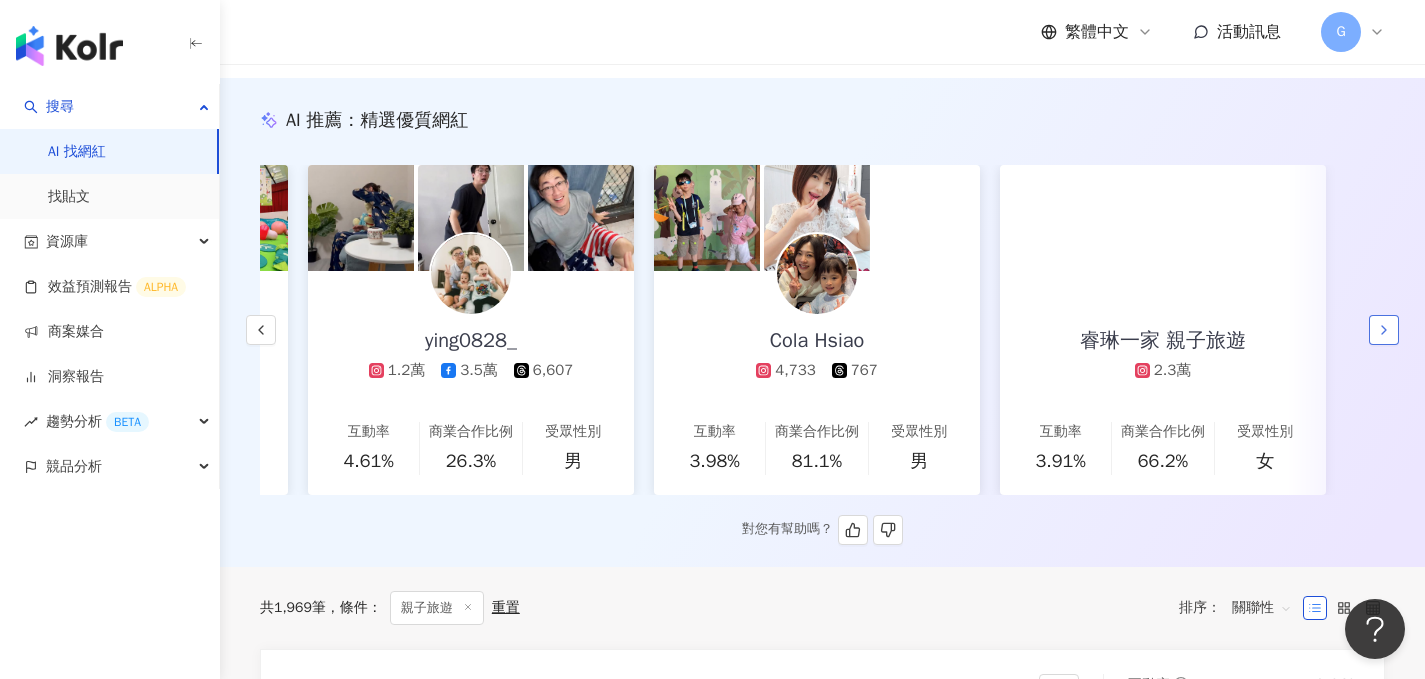 scroll, scrollTop: 0, scrollLeft: 3067, axis: horizontal 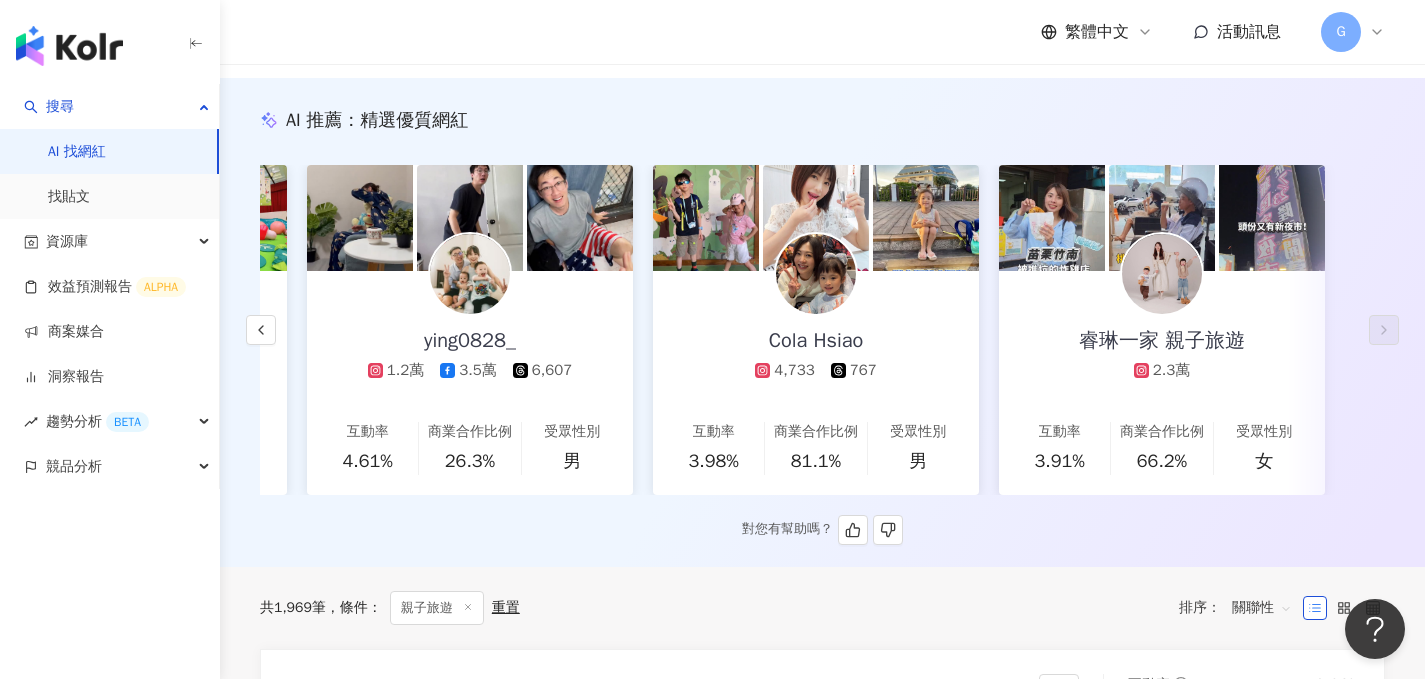 click on "對您有幫助嗎？" at bounding box center (822, 530) 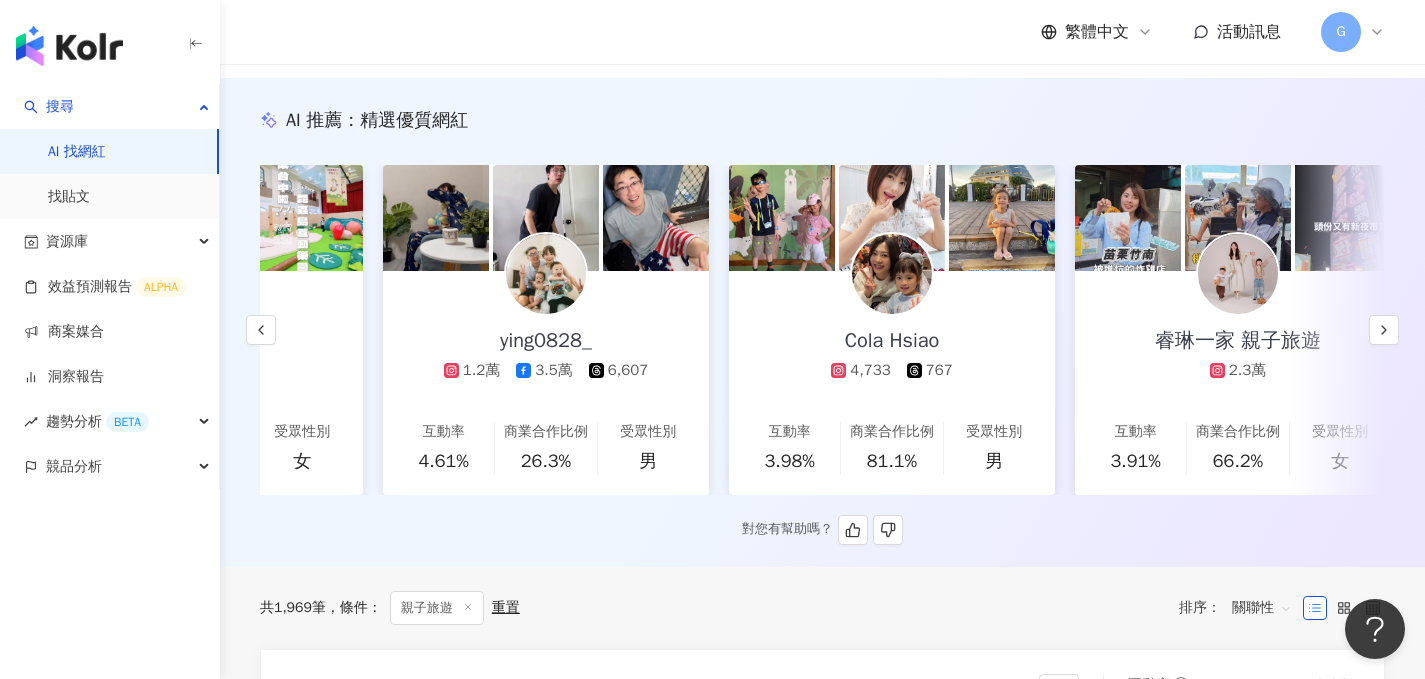 scroll, scrollTop: 0, scrollLeft: 3067, axis: horizontal 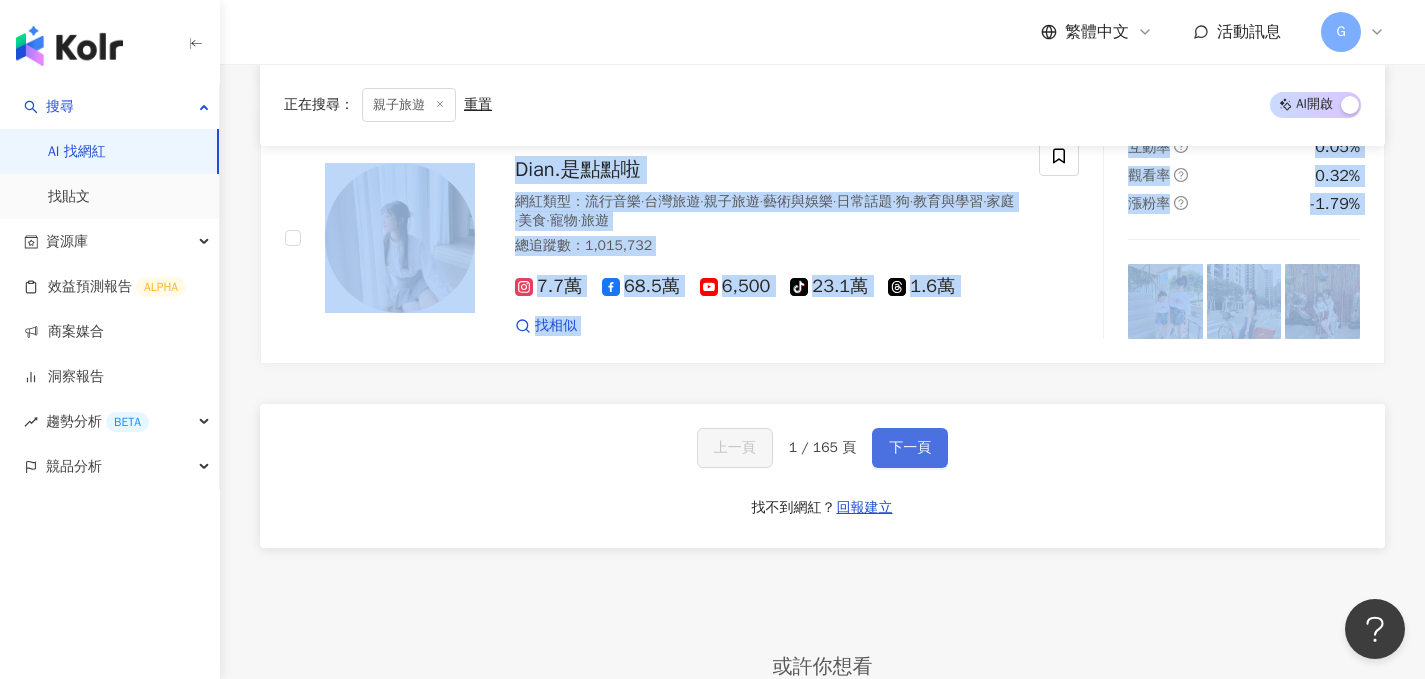 click on "下一頁" at bounding box center (910, 448) 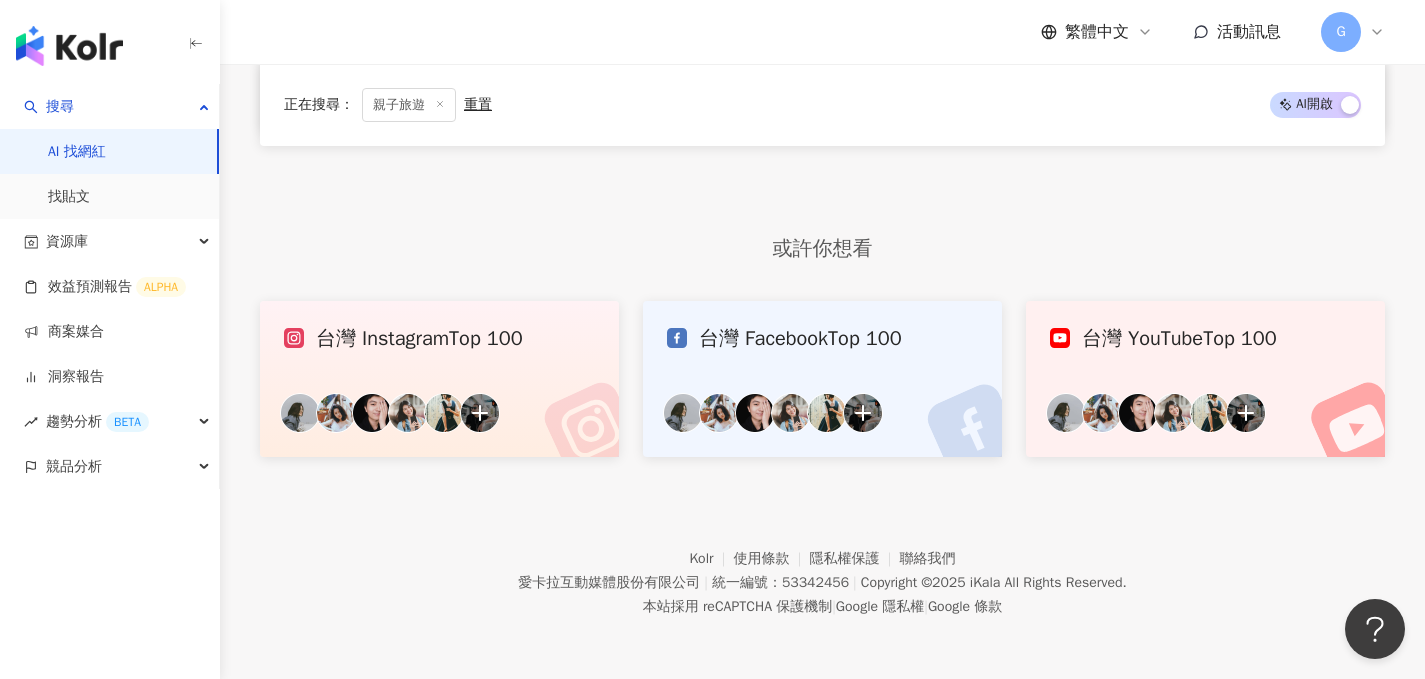 scroll, scrollTop: 1663, scrollLeft: 0, axis: vertical 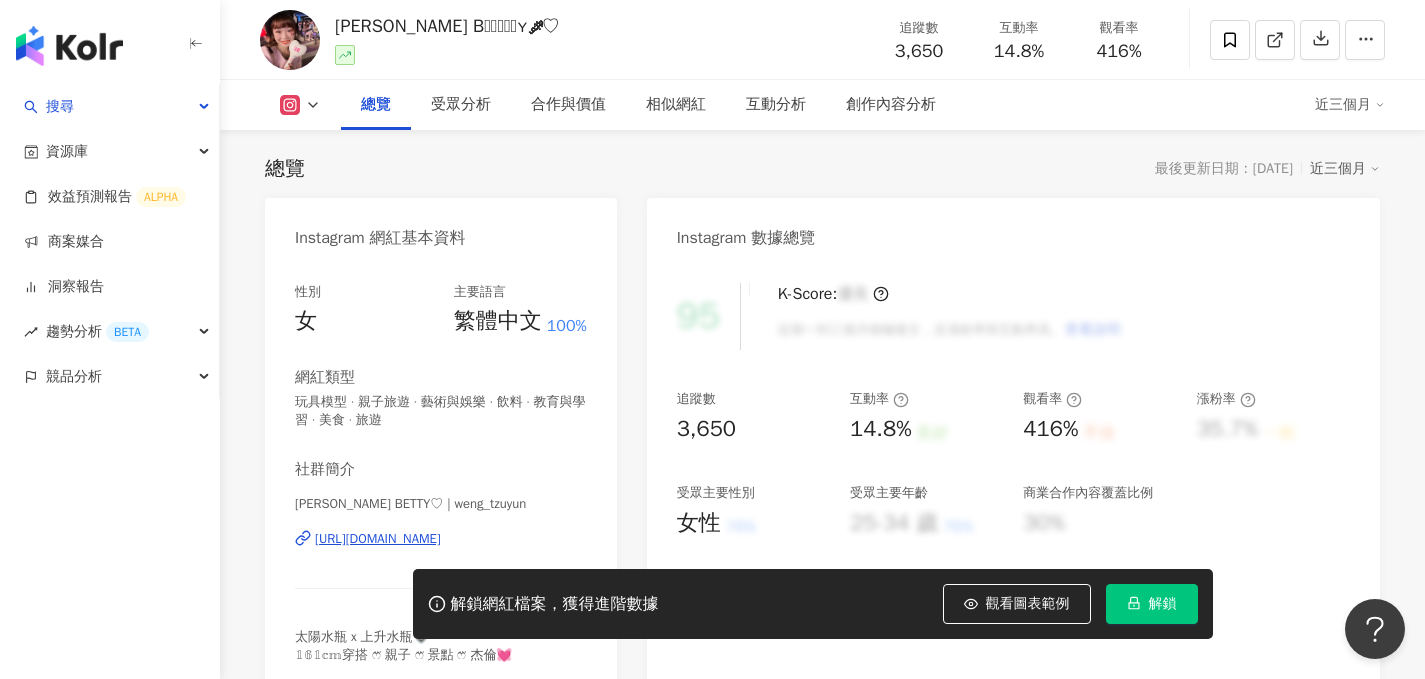 click 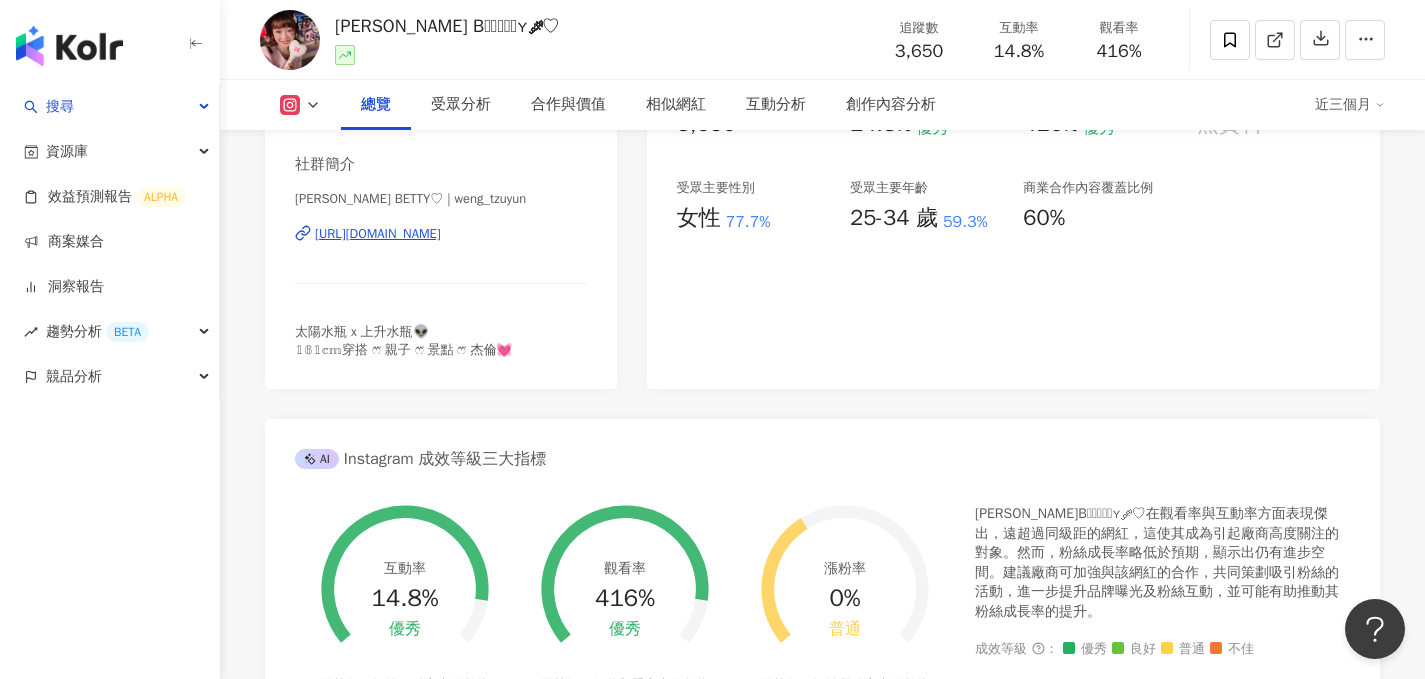 scroll, scrollTop: 198, scrollLeft: 0, axis: vertical 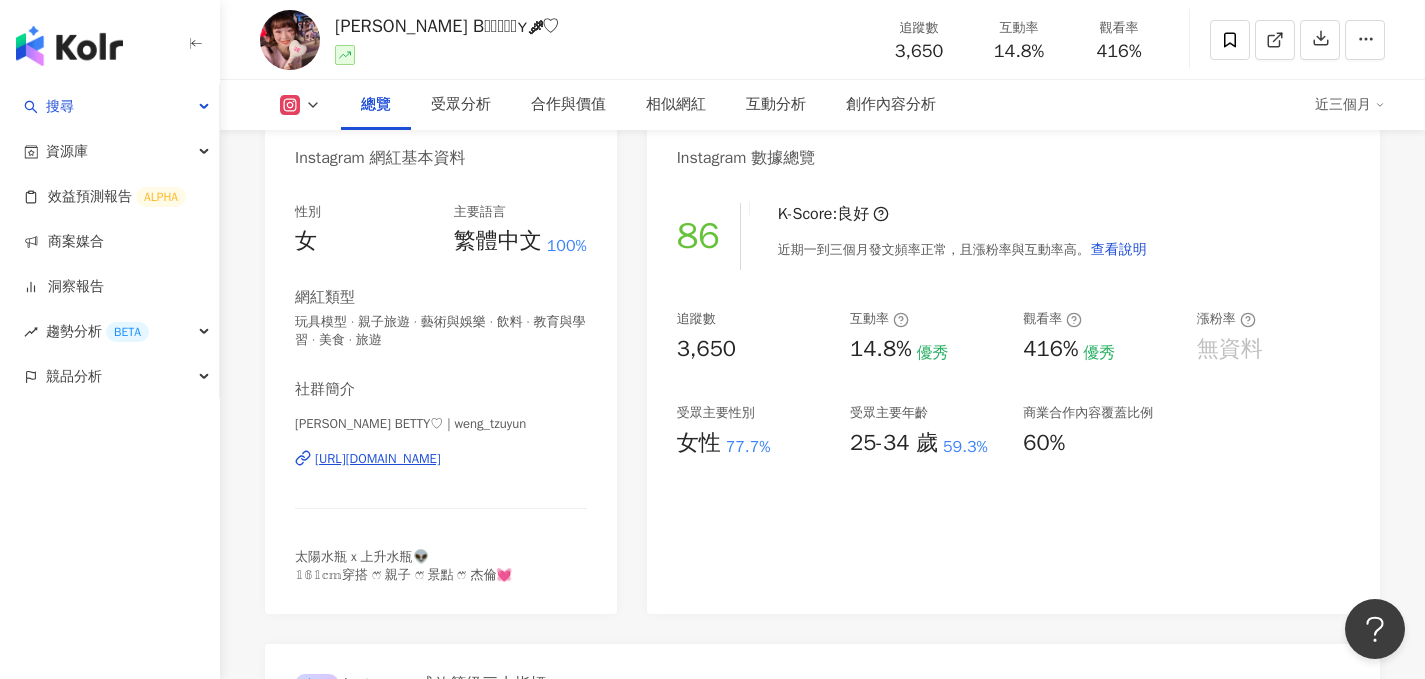 click on "https://www.instagram.com/weng_tzuyun/" at bounding box center (378, 459) 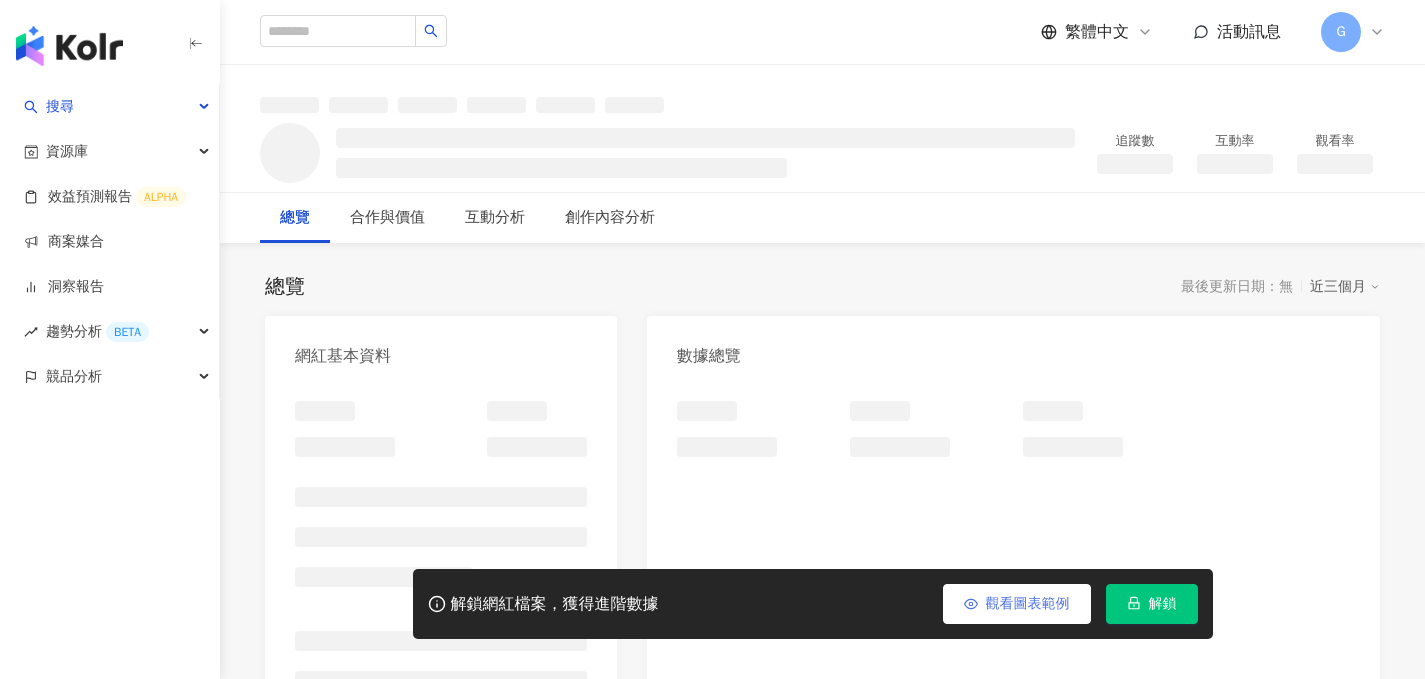 scroll, scrollTop: 0, scrollLeft: 0, axis: both 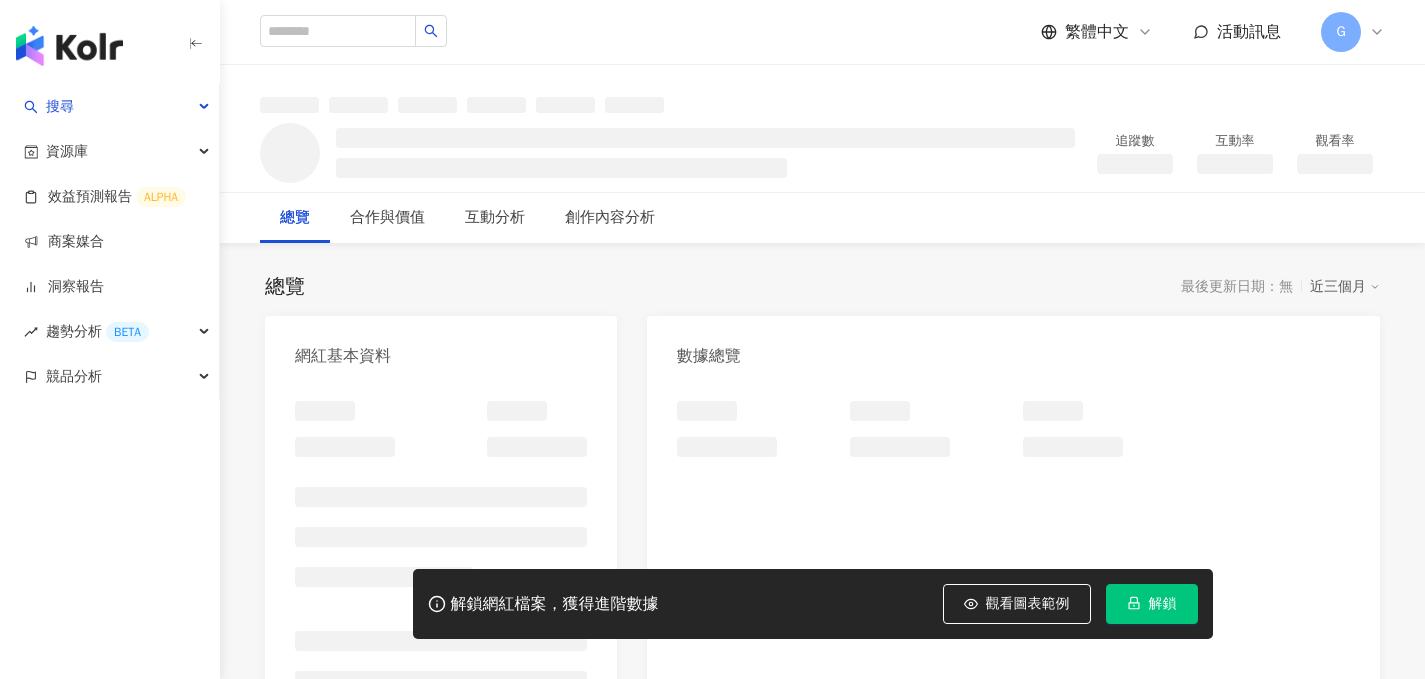 click on "解鎖" at bounding box center (1152, 604) 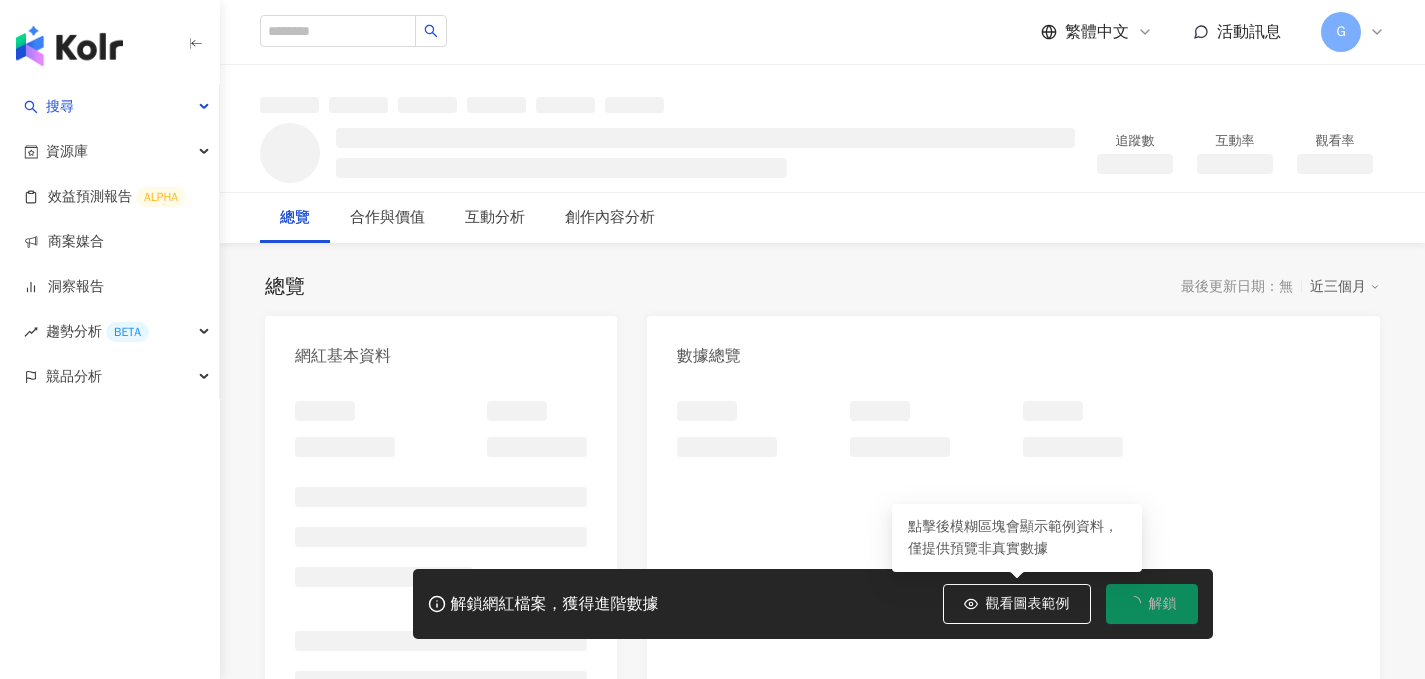 scroll, scrollTop: 0, scrollLeft: 0, axis: both 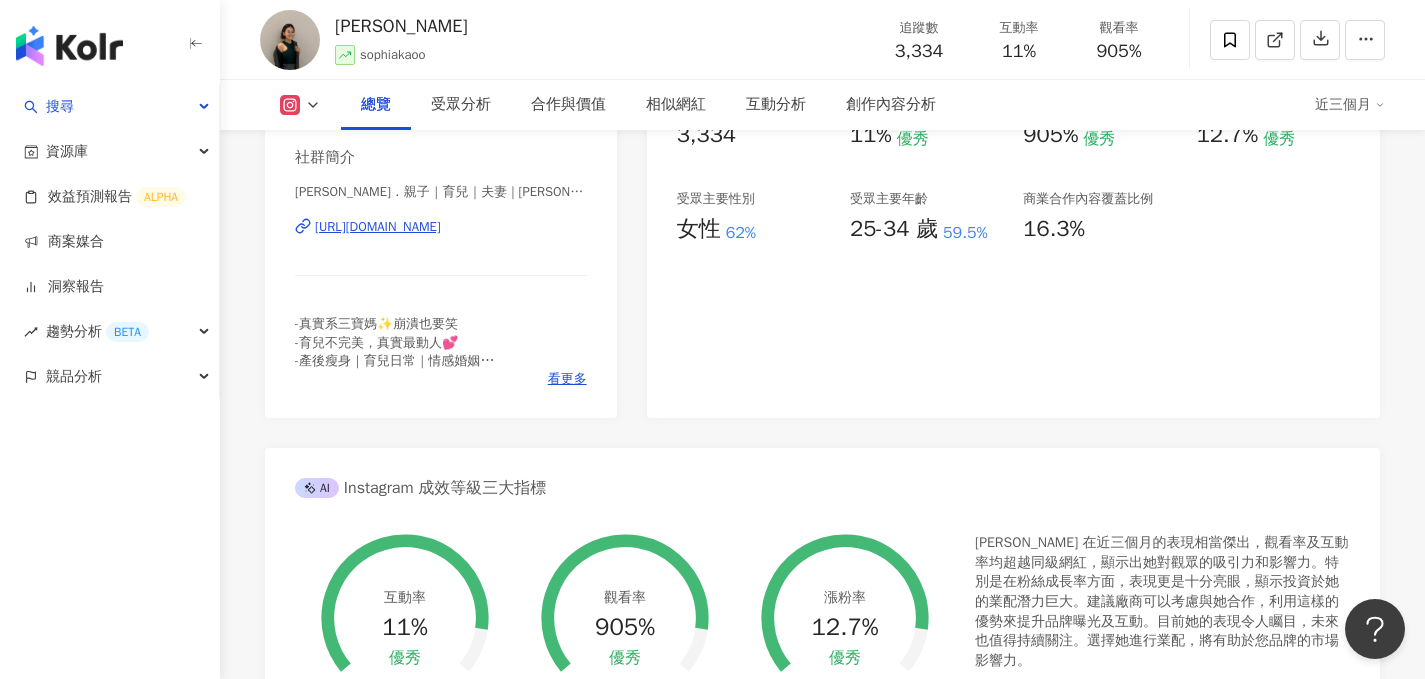 click on "[URL][DOMAIN_NAME]" at bounding box center (378, 227) 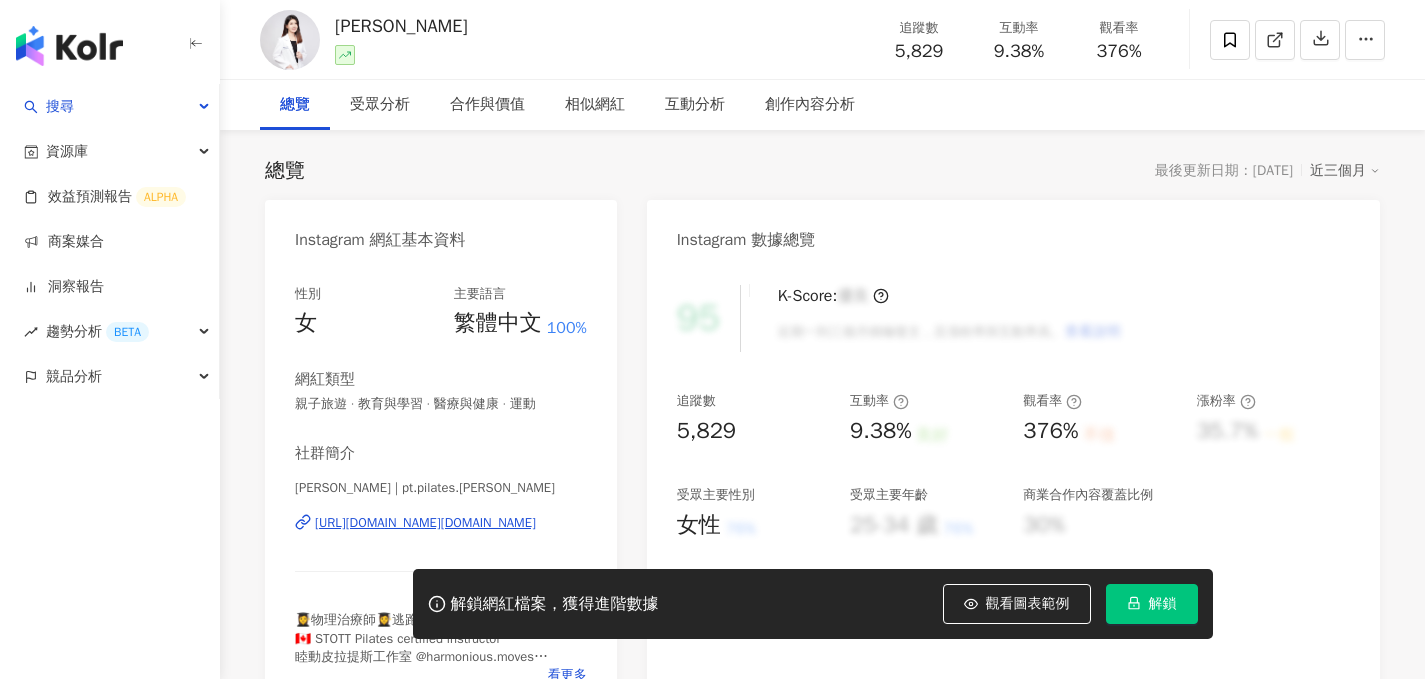click 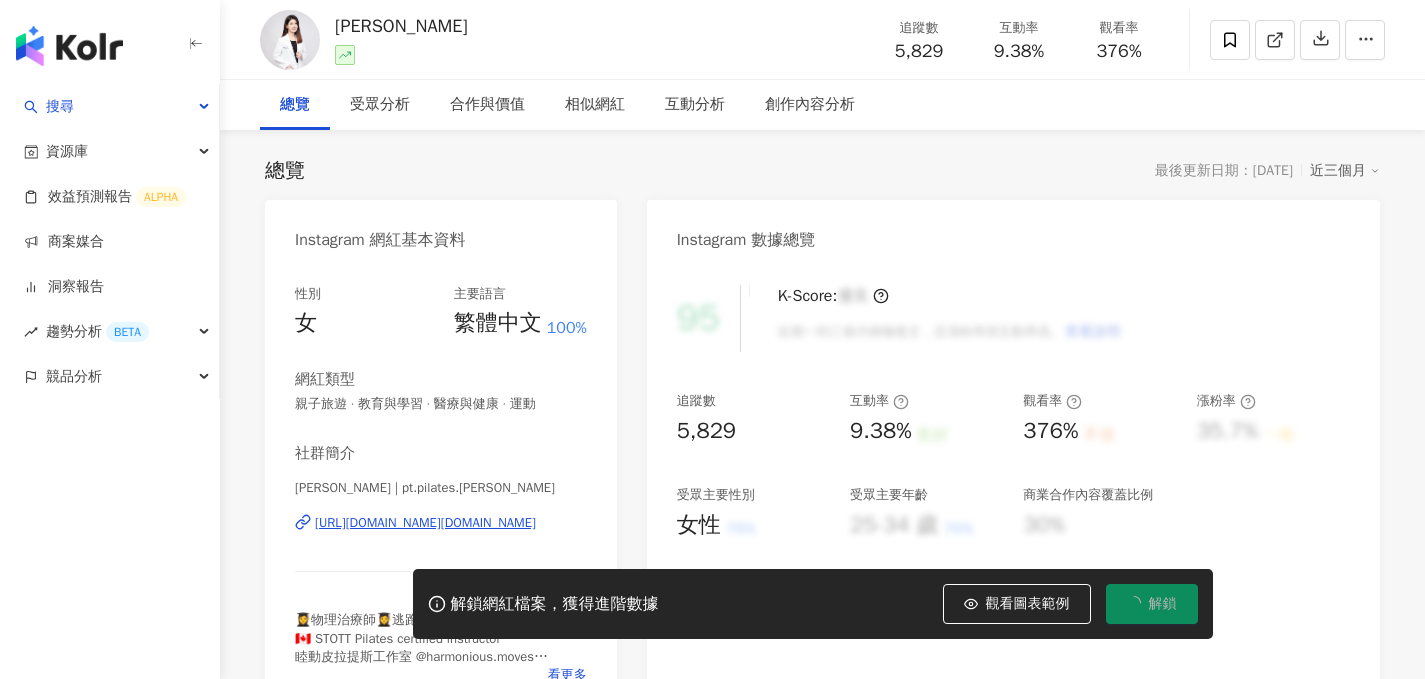scroll, scrollTop: 116, scrollLeft: 0, axis: vertical 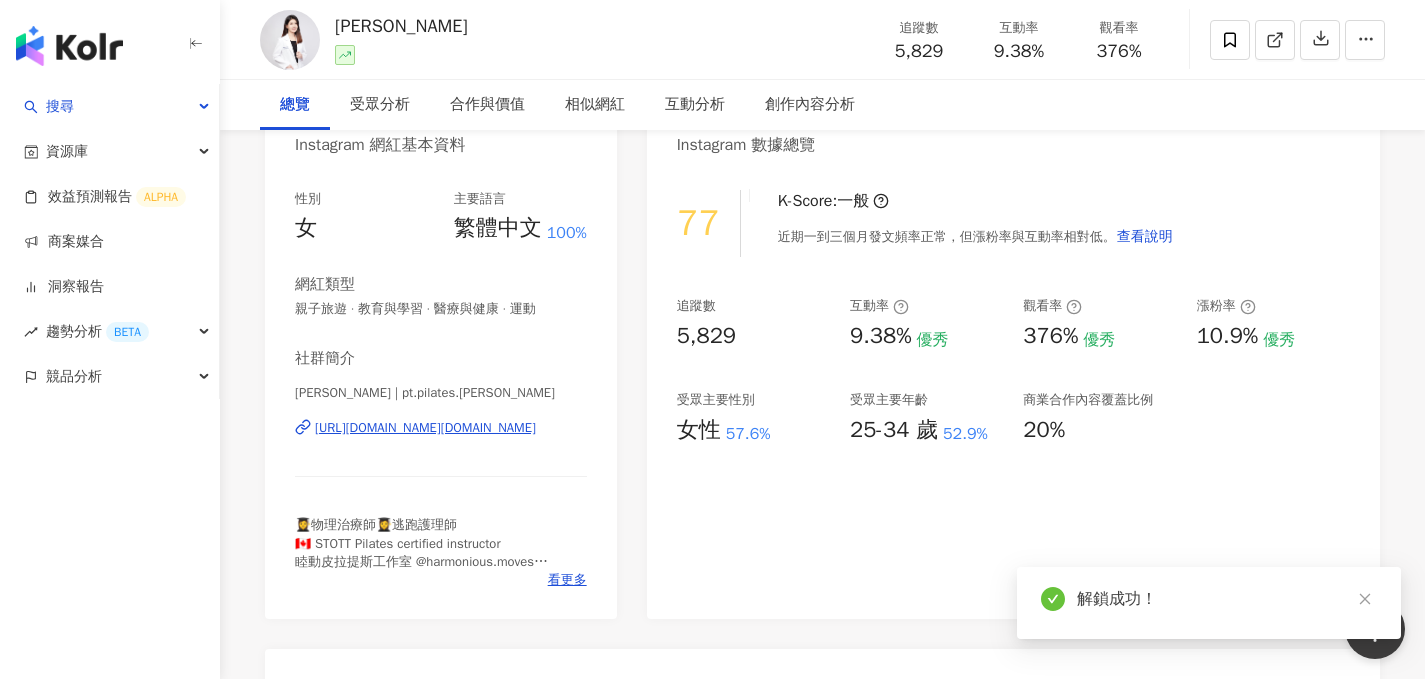 click on "https://www.instagram.com/pt.pilates.chloe/" at bounding box center (425, 428) 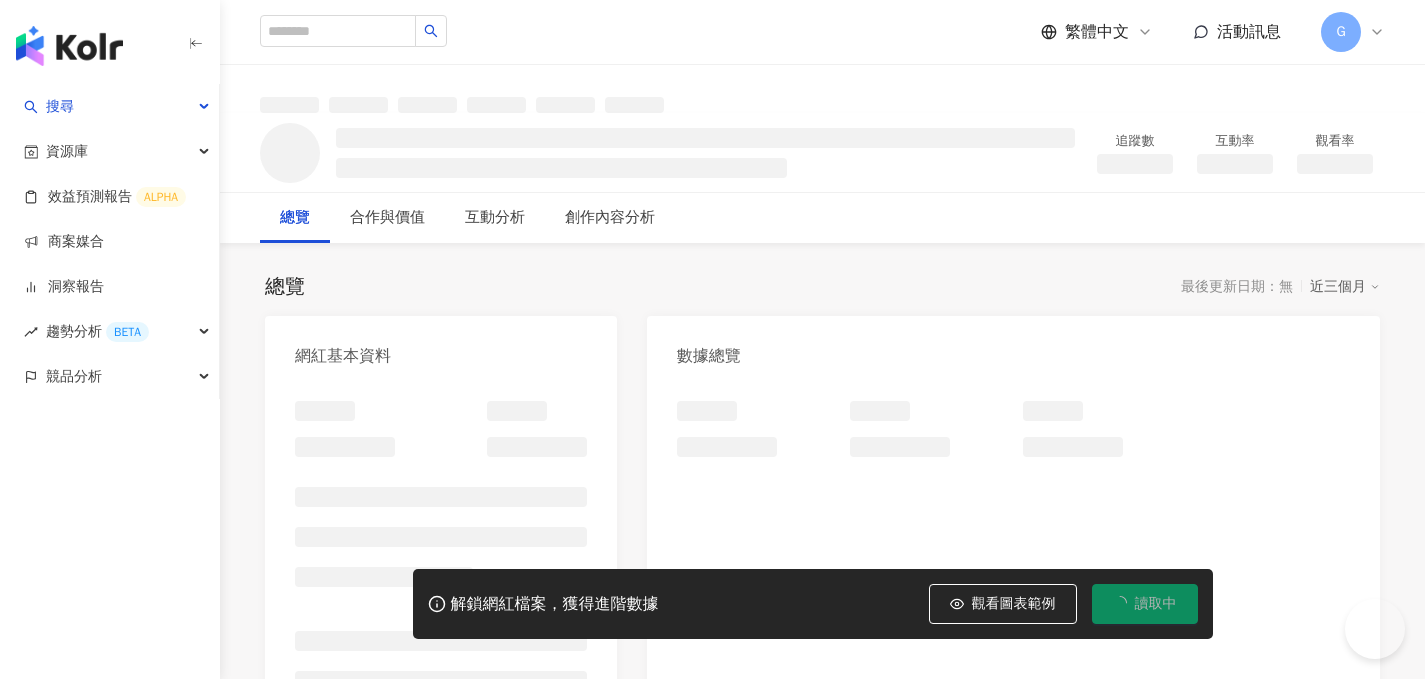 scroll, scrollTop: 0, scrollLeft: 0, axis: both 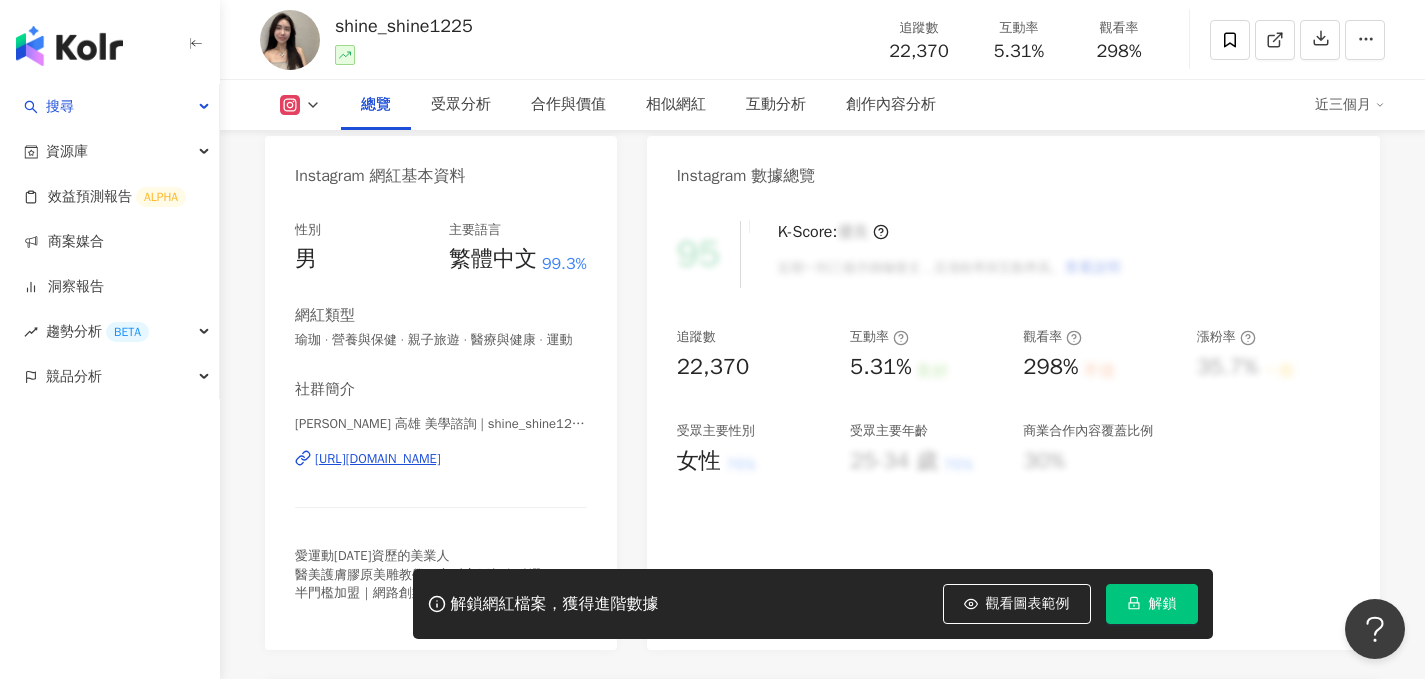 click 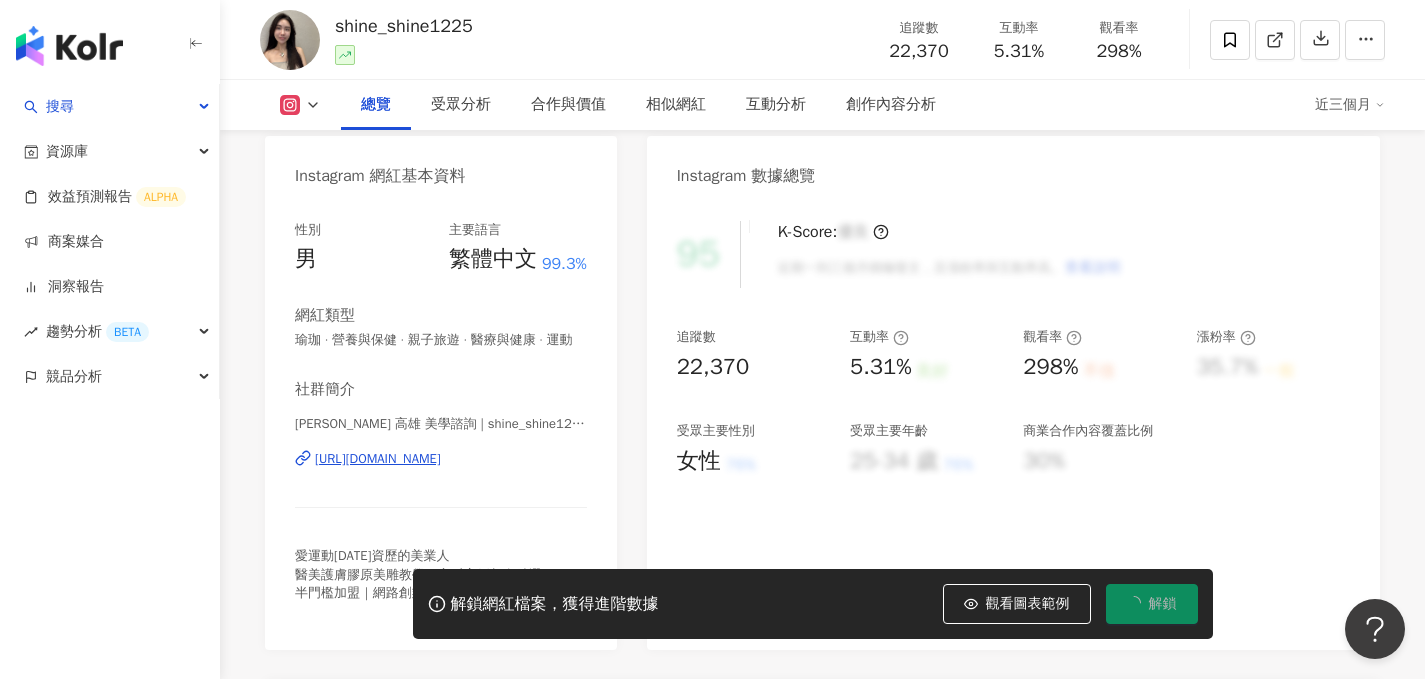 click on "Instagram 網紅基本資料 性別   男 主要語言   繁體中文 99.3% 網紅類型 瑜珈 · 營養與保健 · 親子旅遊 · 醫療與健康 · 運動 社群簡介 亮亮 高雄 美學諮詢 | shine_shine1225 https://www.instagram.com/shine_shine1225/ 愛運動14年資歷的美業人
醫美護膚膠原美雕教學｜客戶案例都在精選
半門檻加盟｜網路創業協助百位寶媽健康減脂
真腰瘦機8折下單⬇️ 看更多 Instagram 數據總覽 95 K-Score :   優良 近期一到三個月積極發文，且漲粉率與互動率高。 查看說明 追蹤數   22,370 互動率   5.31% 良好 觀看率   298% 不佳 漲粉率   35.7% 一般 受眾主要性別   女性 76% 受眾主要年齡   25-34 歲 76% 商業合作內容覆蓋比例   30% AI Instagram 成效等級三大指標 互動率 5.31% 良好 同等級網紅的互動率中位數為  0.19% 觀看率 298% 不佳 同等級網紅的觀看率中位數為  35.5% 漲粉率 35.7% 一般 同等級網紅的漲粉率中位數為  0.8% ：" at bounding box center [822, 897] 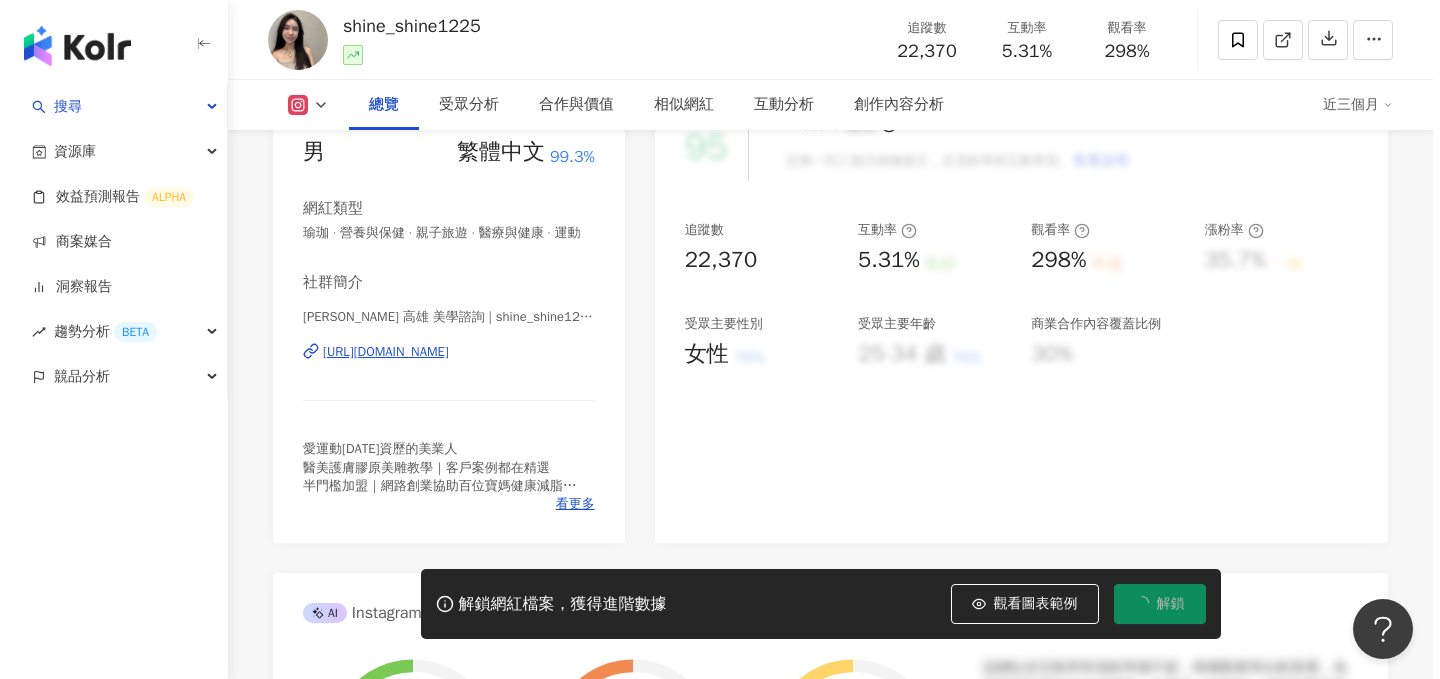 scroll, scrollTop: 311, scrollLeft: 0, axis: vertical 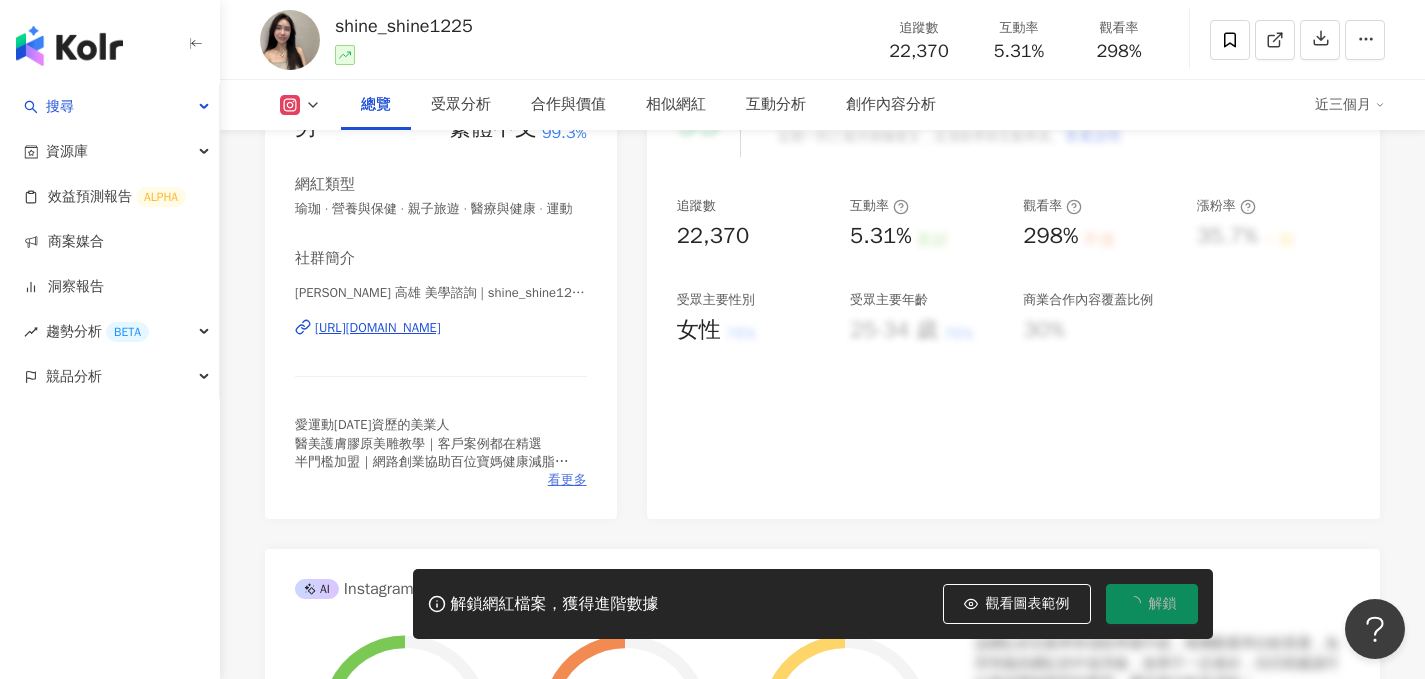 click on "看更多" at bounding box center (567, 480) 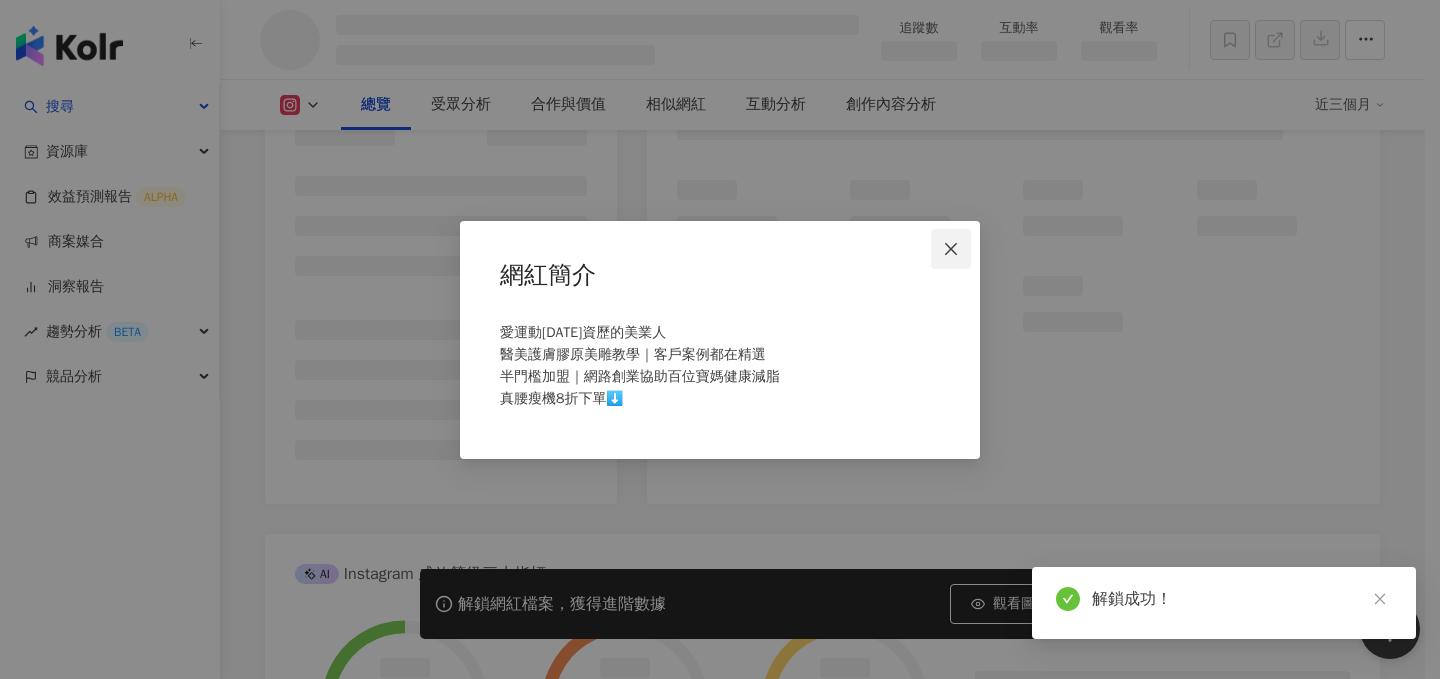 click at bounding box center [951, 249] 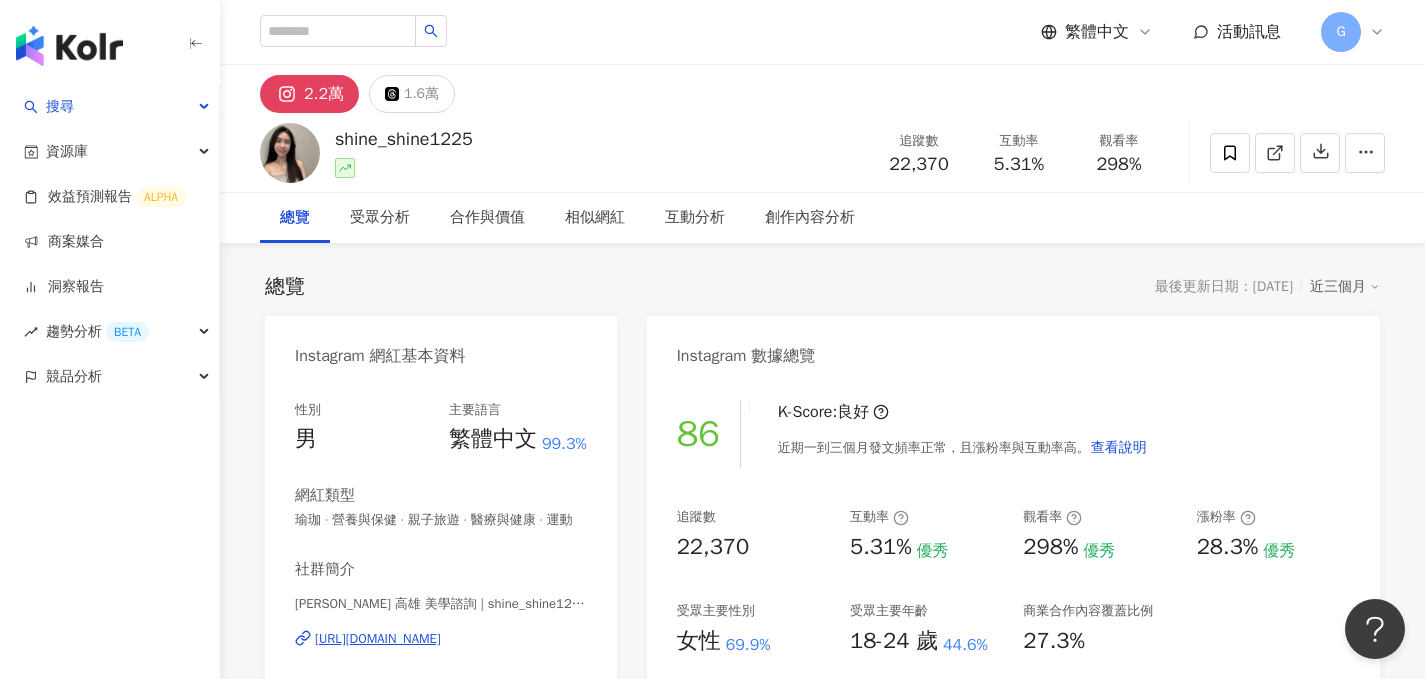 scroll, scrollTop: 110, scrollLeft: 0, axis: vertical 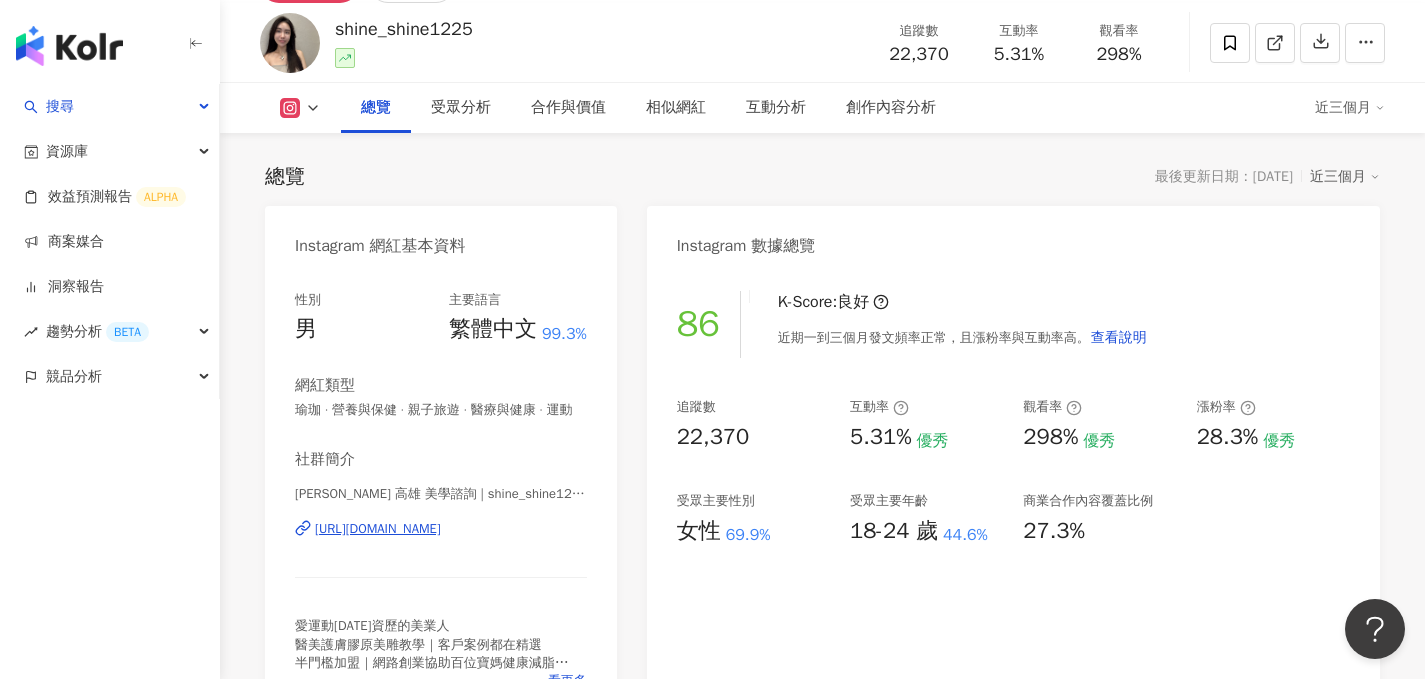 click on "https://www.instagram.com/shine_shine1225/" at bounding box center [378, 529] 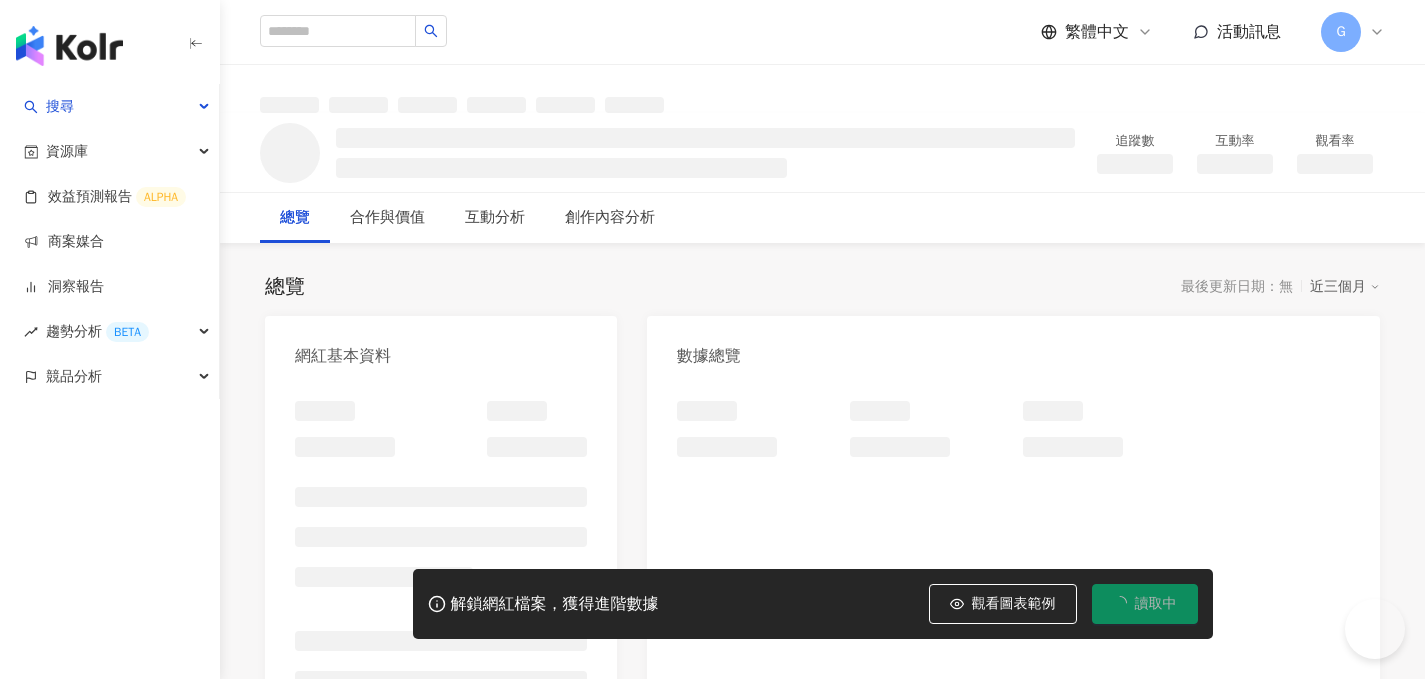 scroll, scrollTop: 0, scrollLeft: 0, axis: both 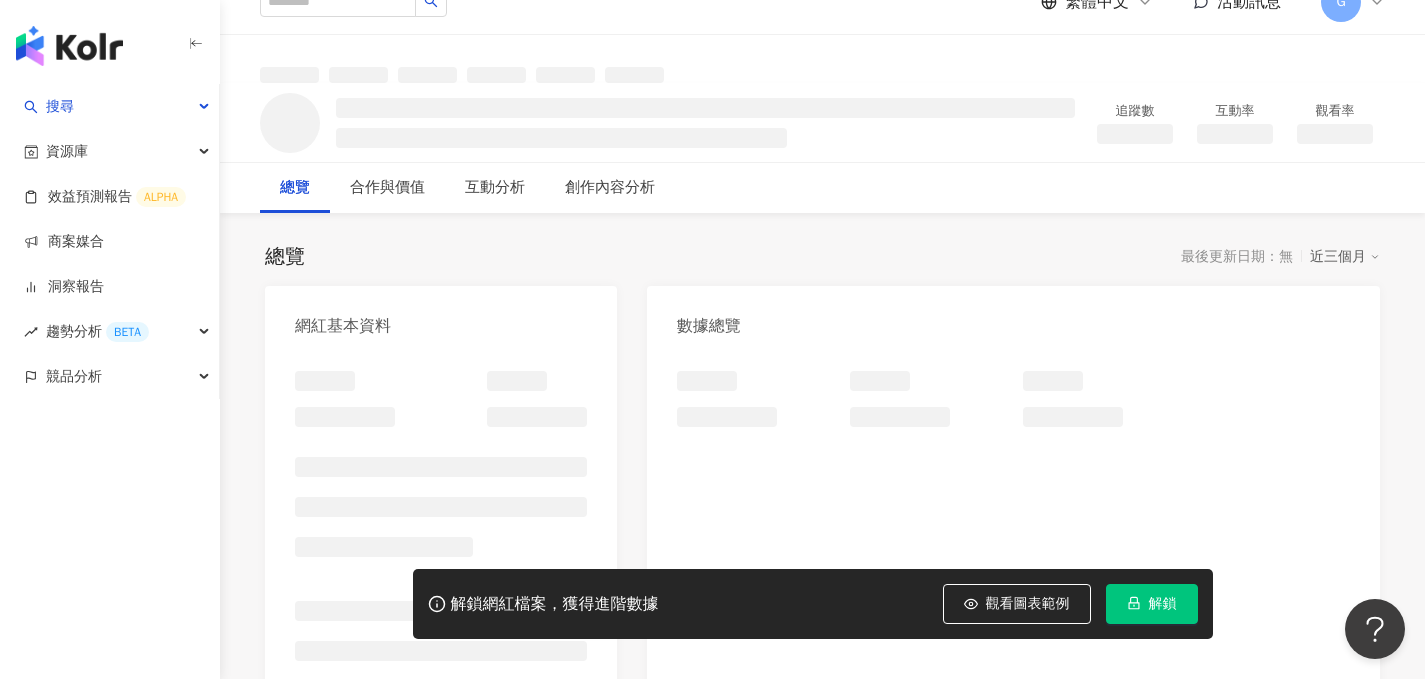 click 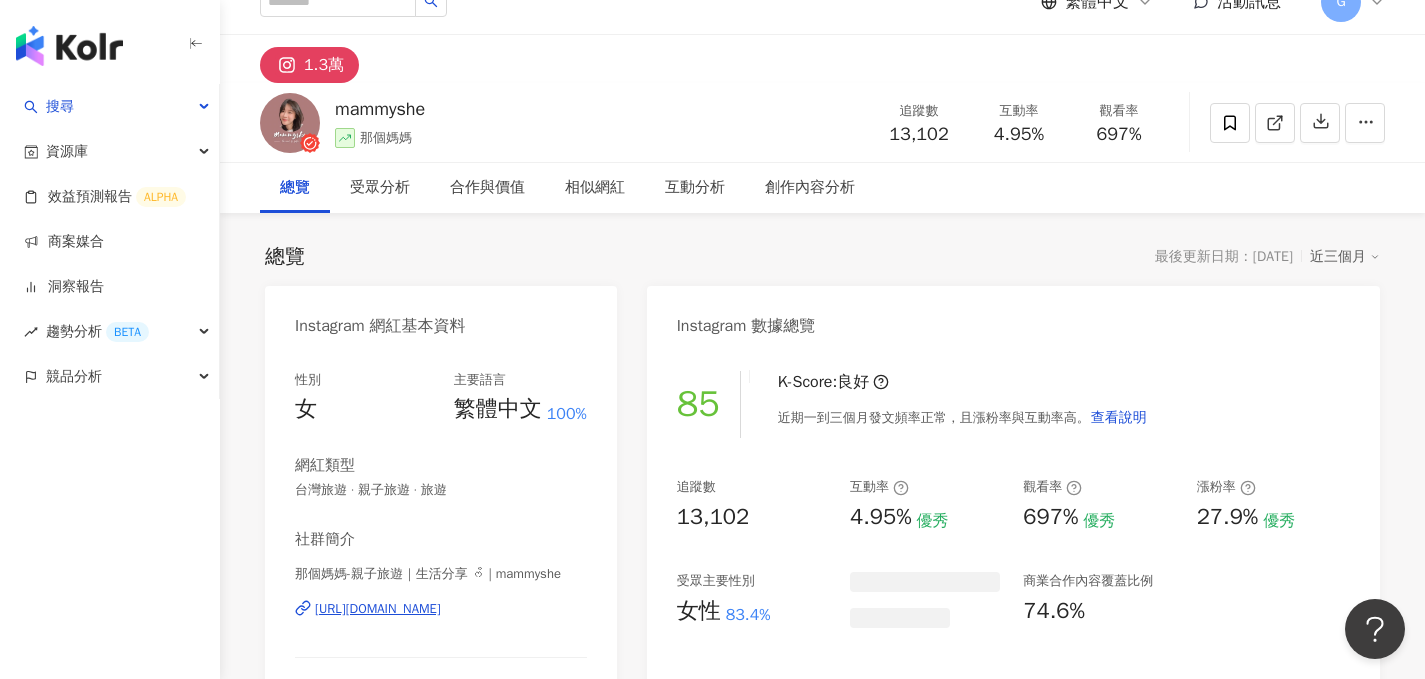 scroll, scrollTop: 143, scrollLeft: 0, axis: vertical 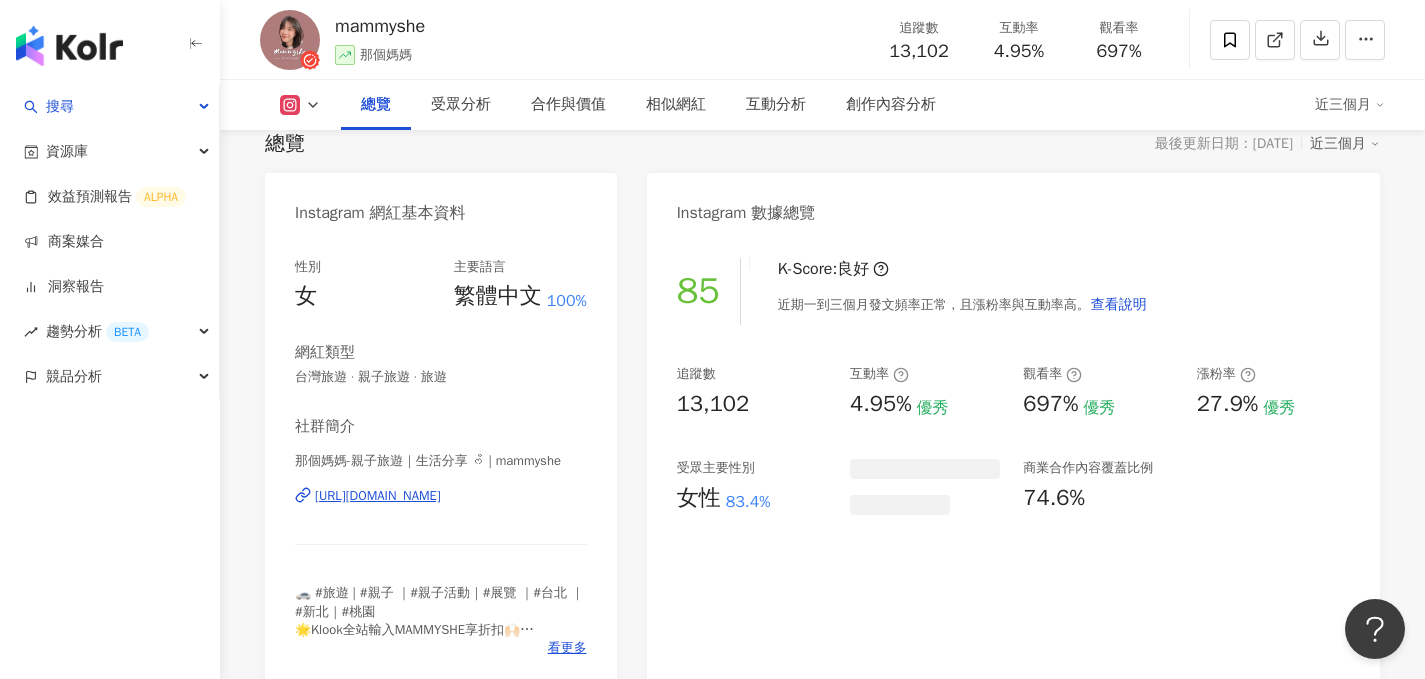 click on "https://www.instagram.com/mammyshe/" at bounding box center [378, 496] 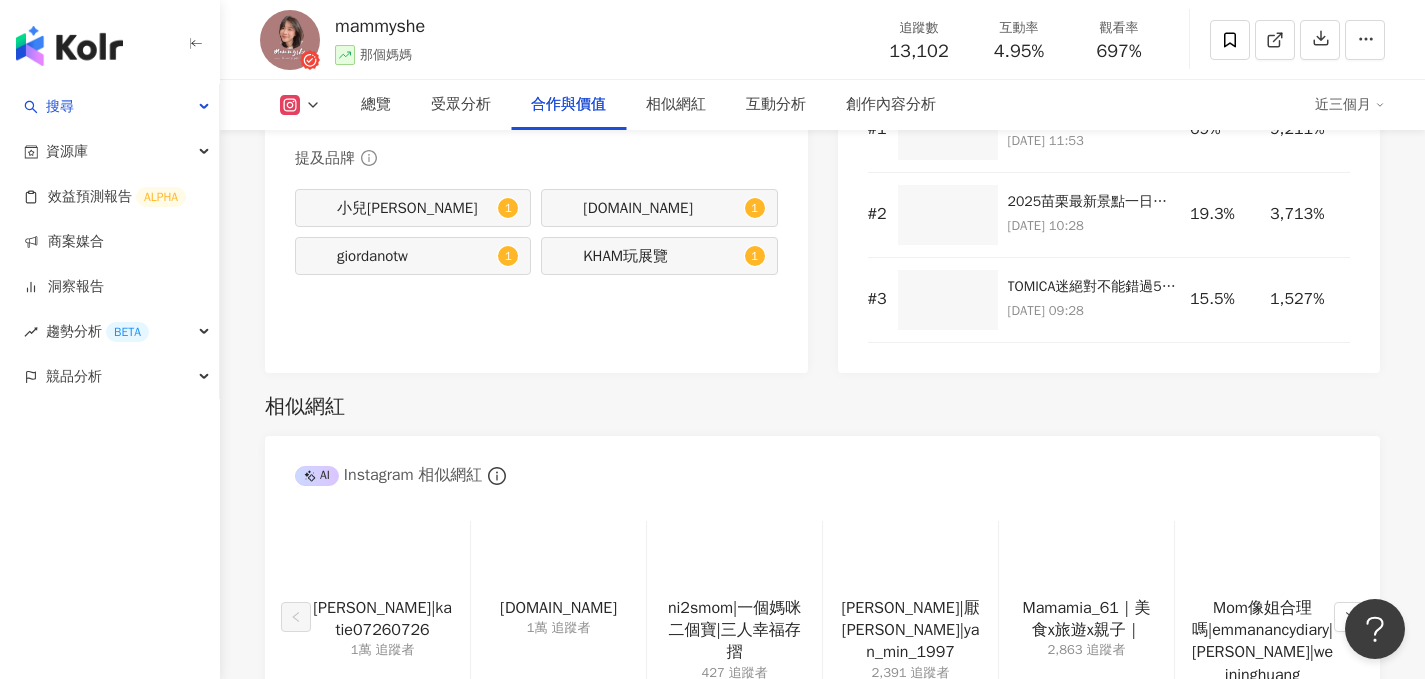 scroll, scrollTop: 3043, scrollLeft: 0, axis: vertical 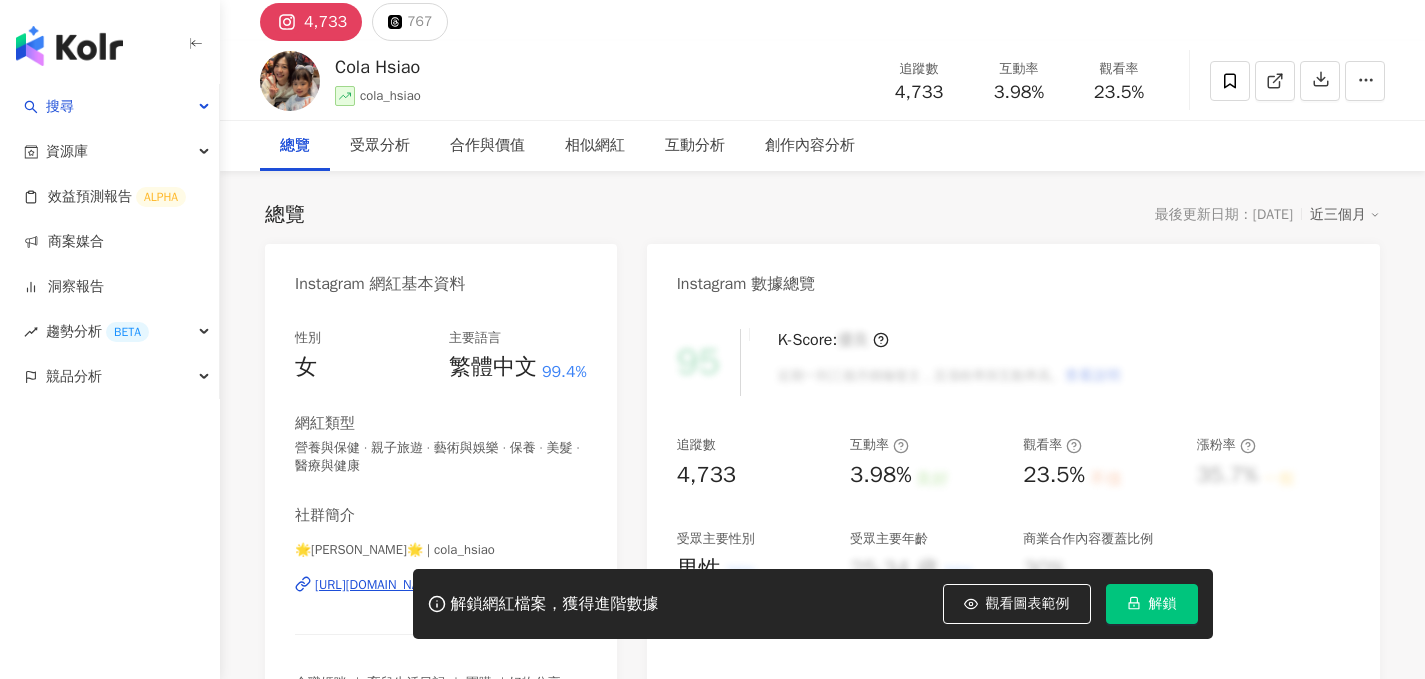 click 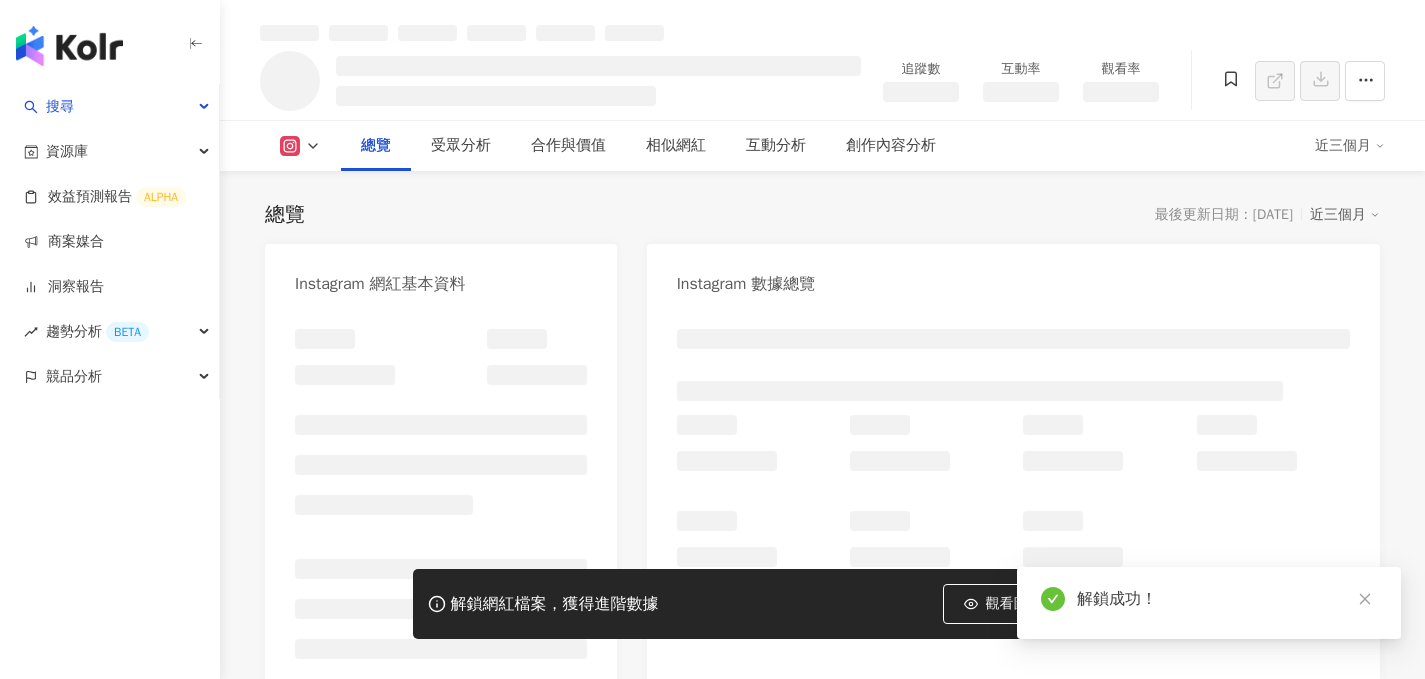 scroll, scrollTop: 94, scrollLeft: 0, axis: vertical 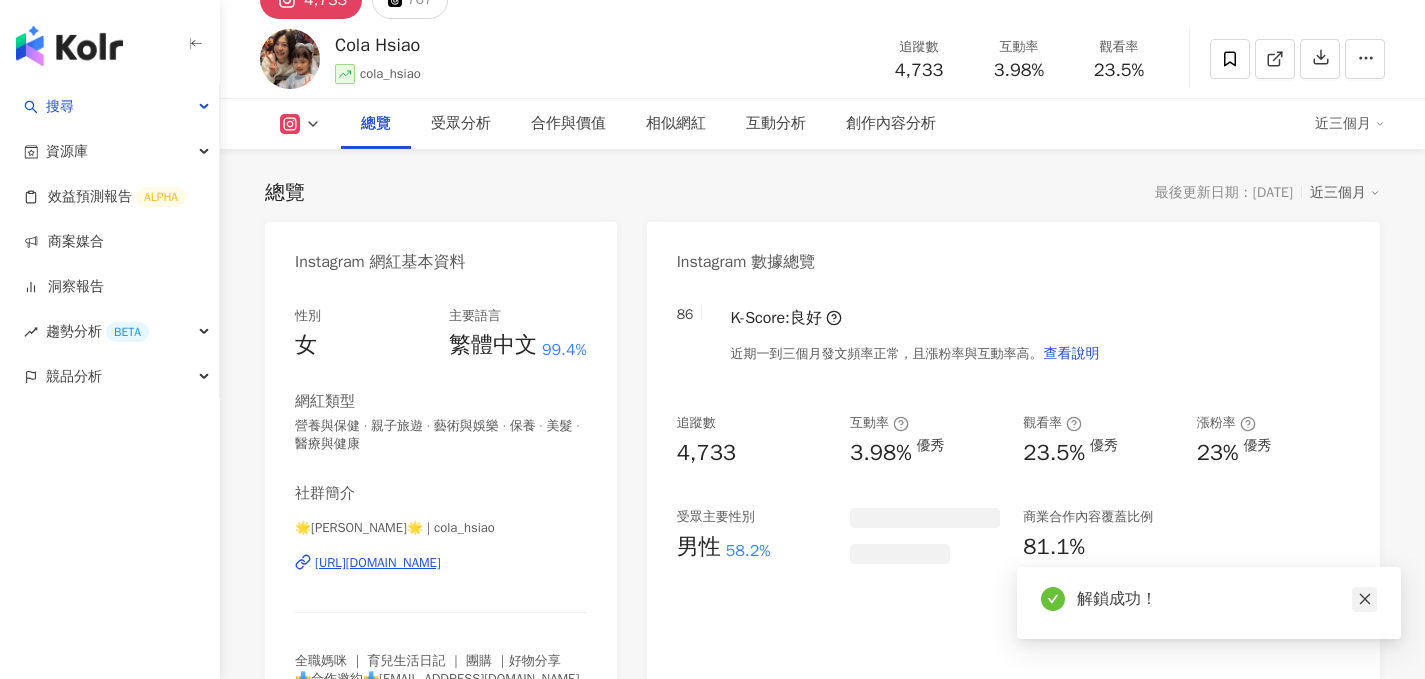 click 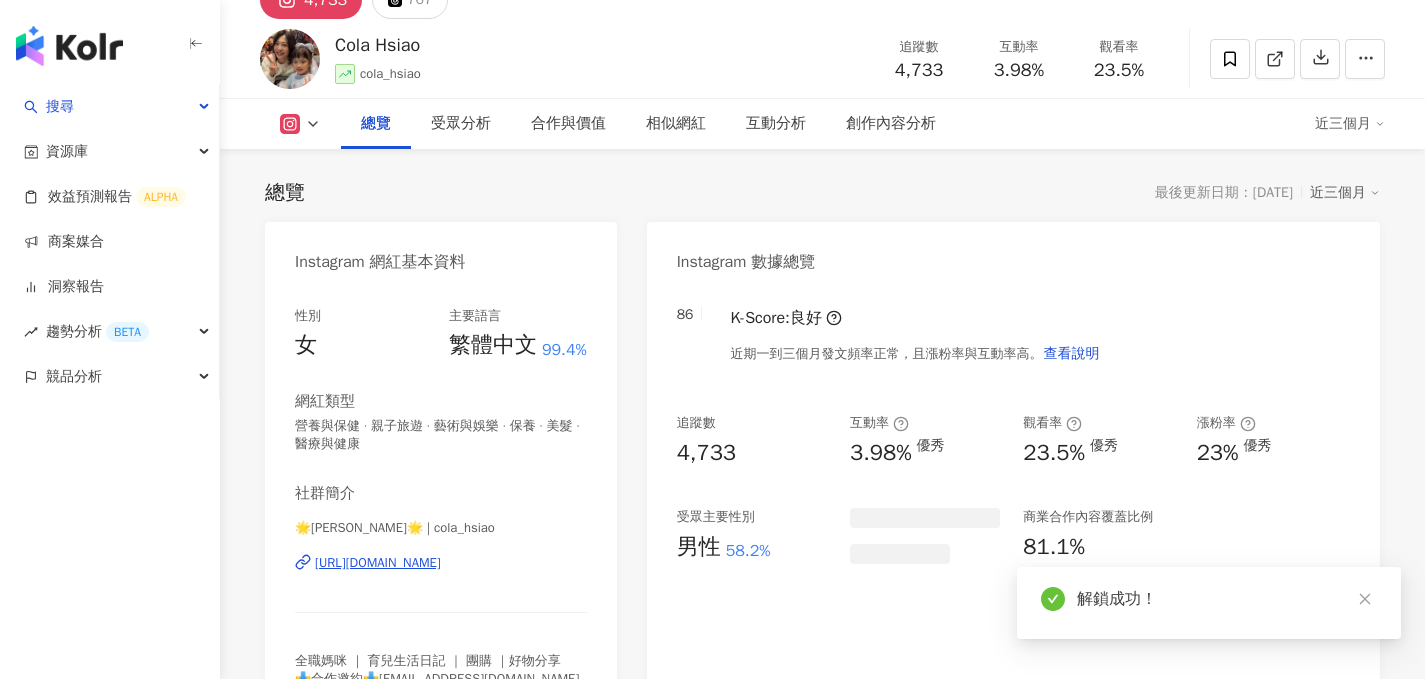 scroll, scrollTop: 72, scrollLeft: 0, axis: vertical 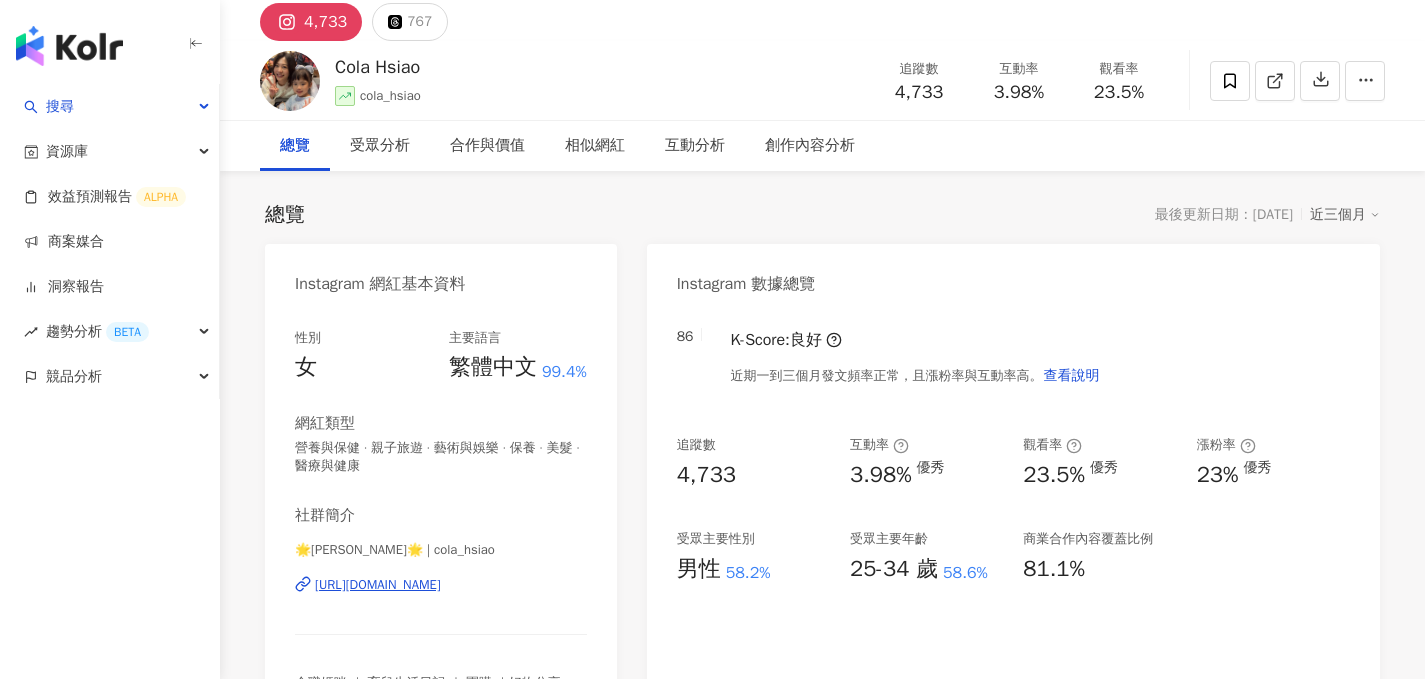 click on "https://www.instagram.com/cola_hsiao/" at bounding box center [378, 585] 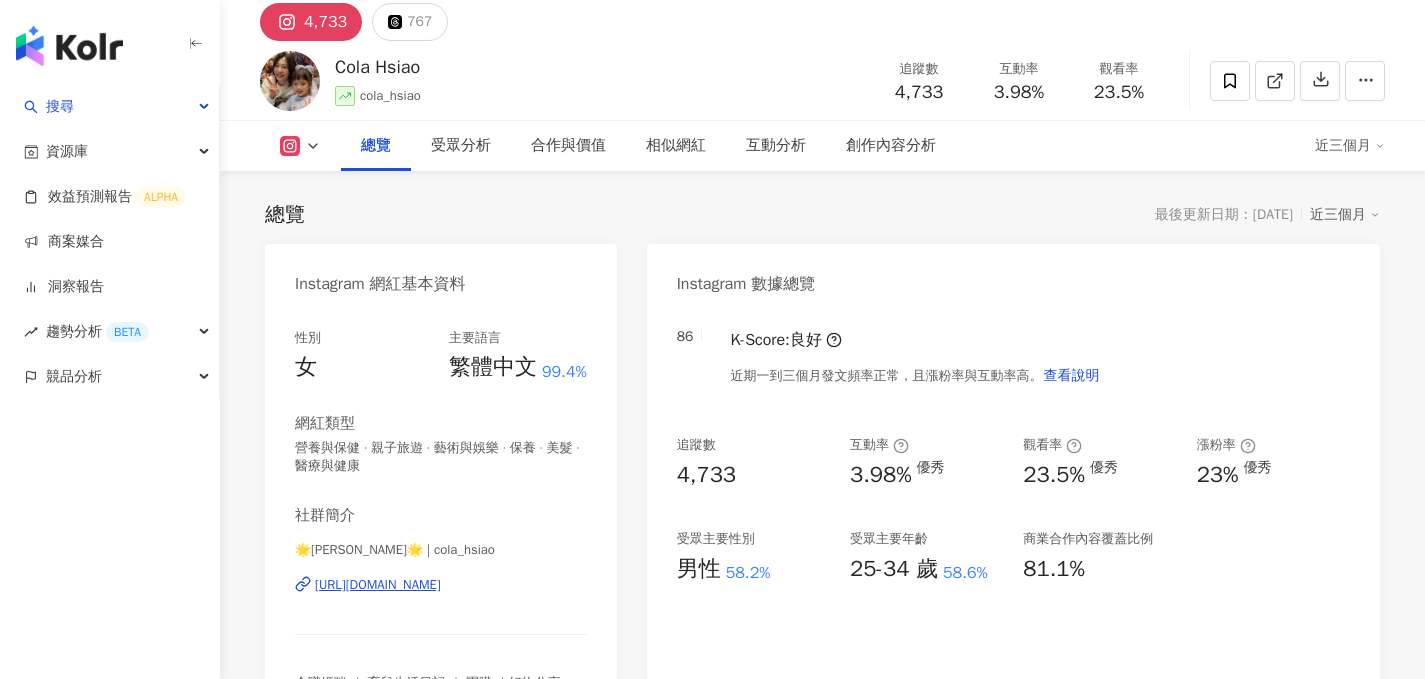 scroll, scrollTop: 161, scrollLeft: 0, axis: vertical 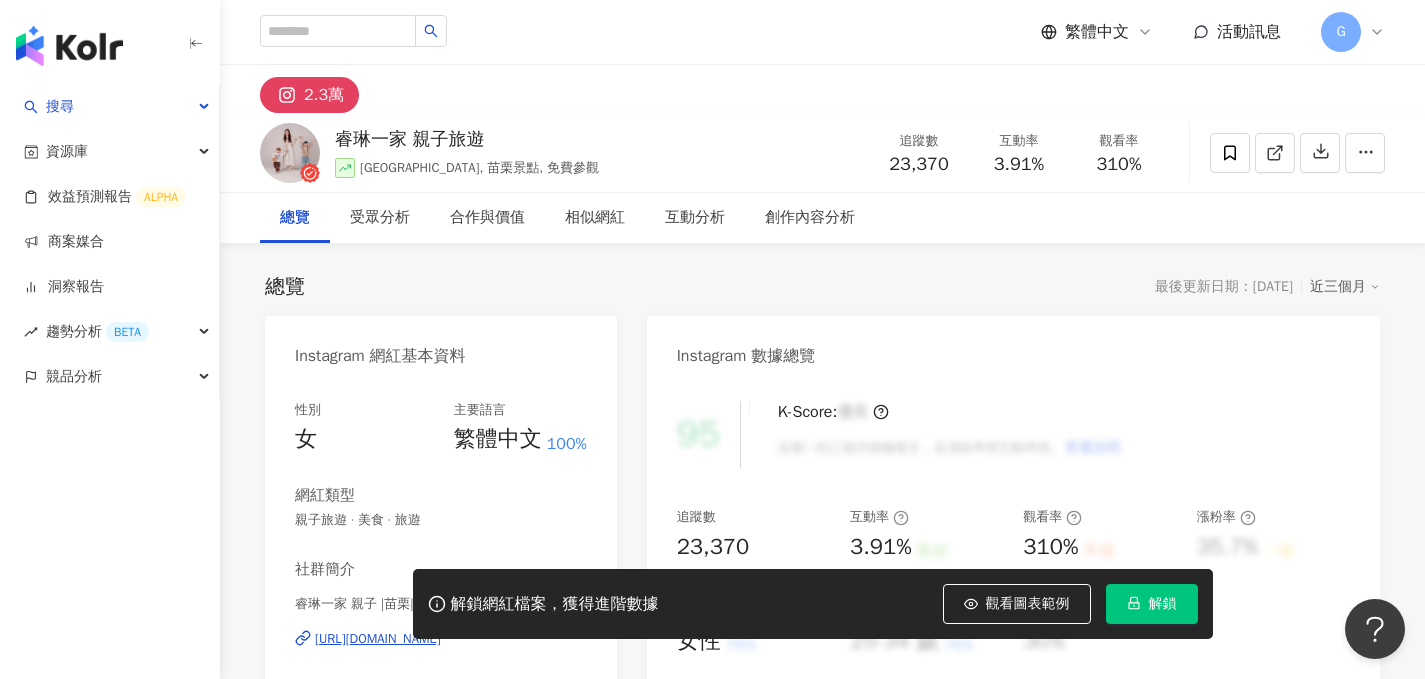 click on "解鎖" at bounding box center [1163, 604] 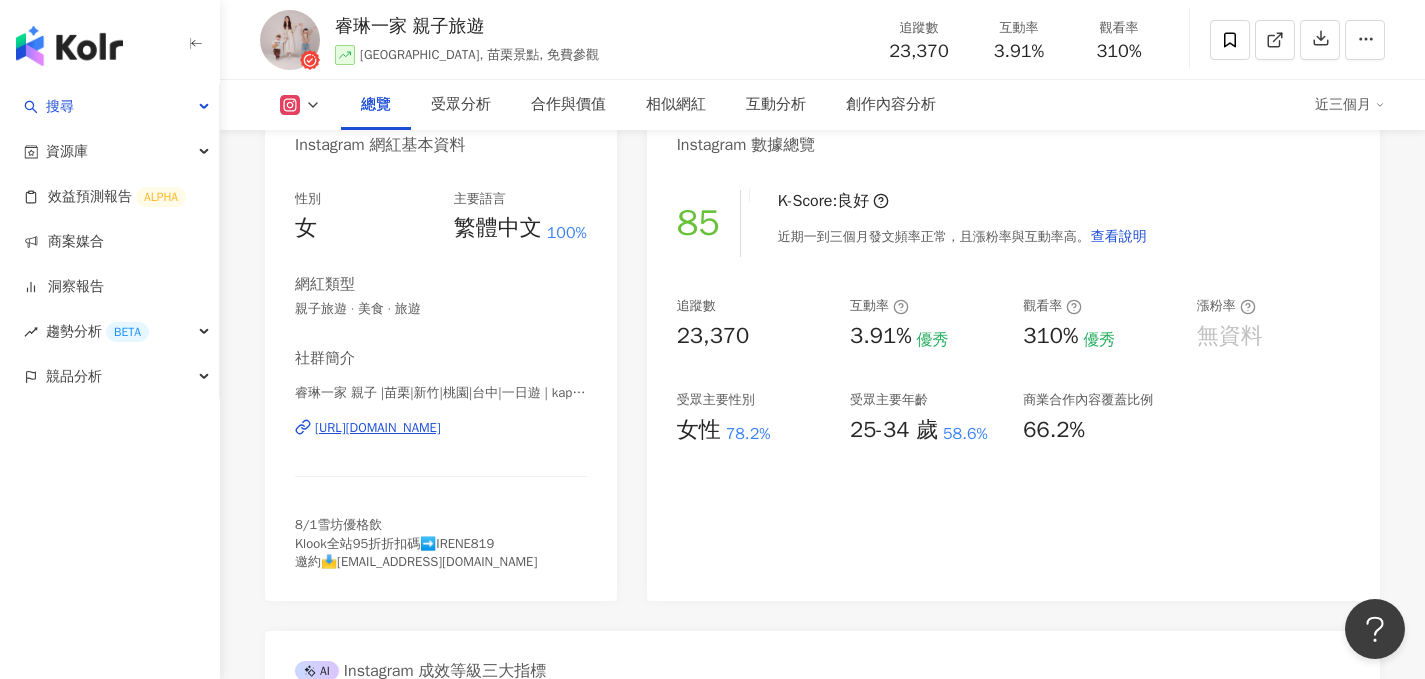 scroll, scrollTop: 215, scrollLeft: 0, axis: vertical 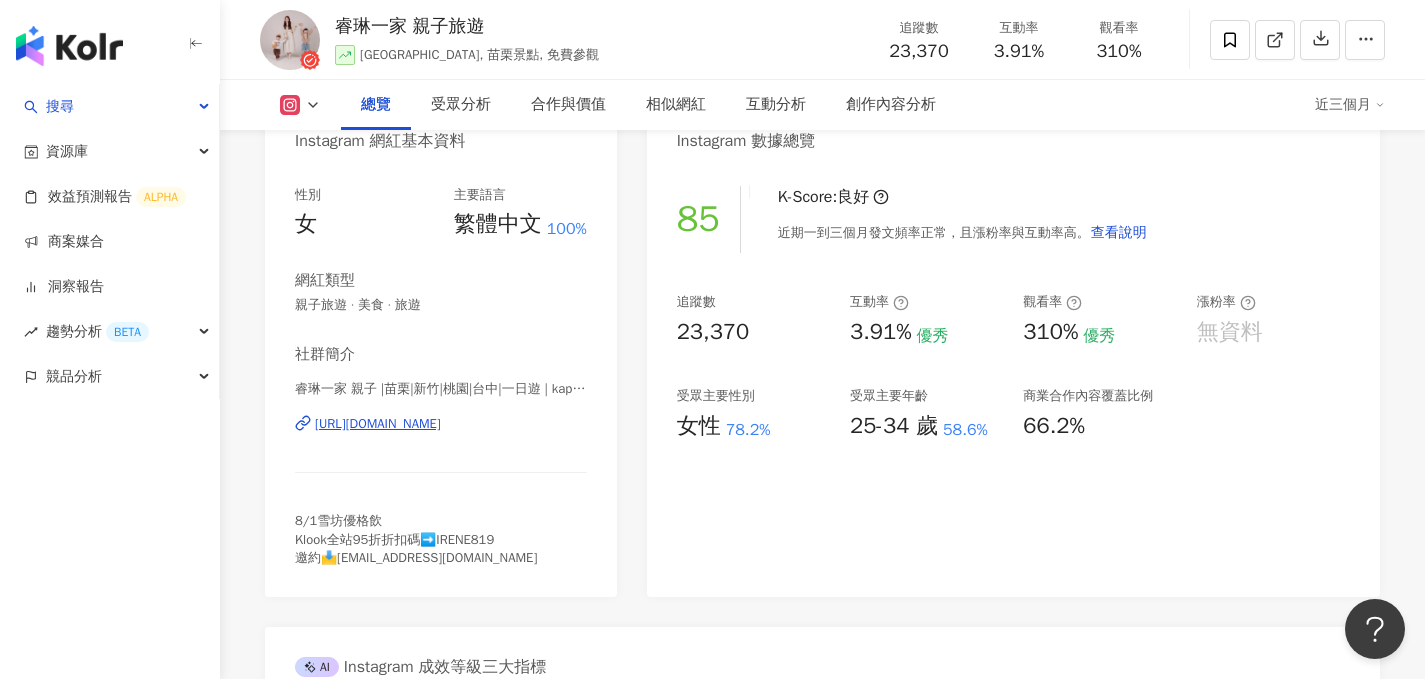 click on "https://www.instagram.com/kap910/" at bounding box center (378, 424) 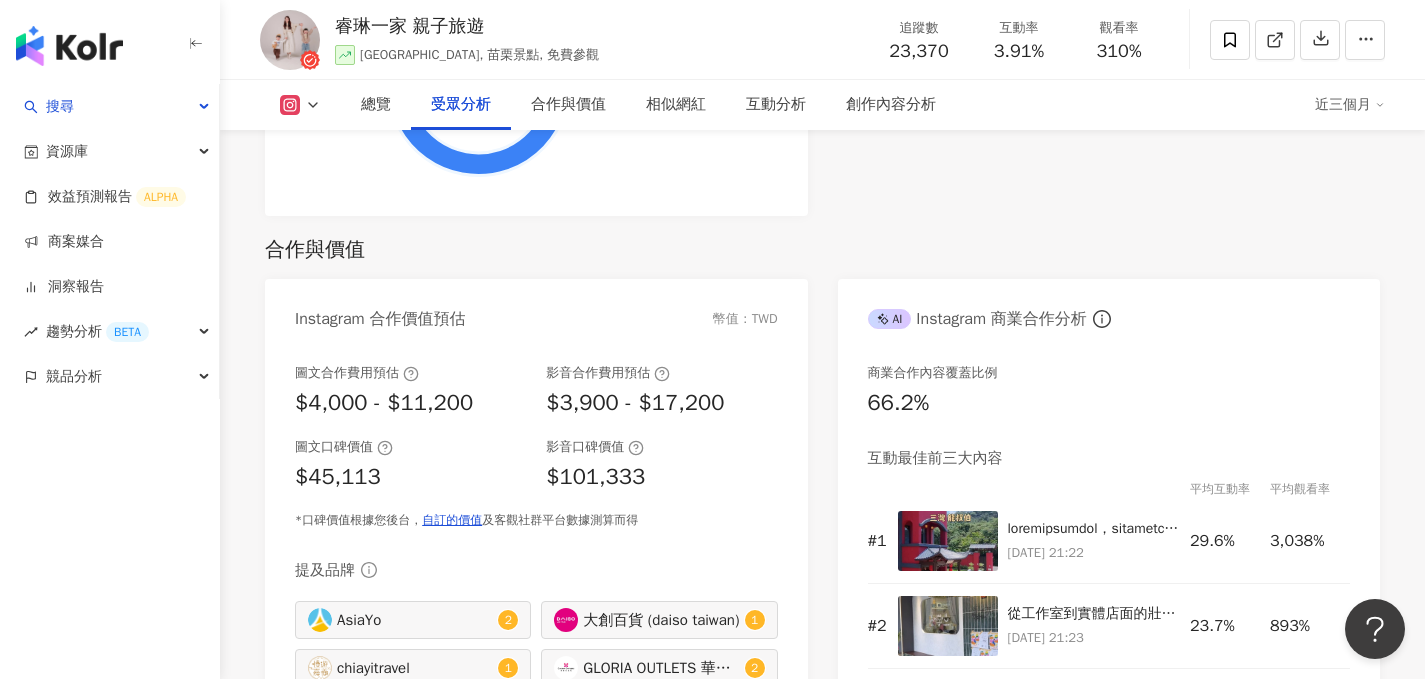 scroll, scrollTop: 2231, scrollLeft: 0, axis: vertical 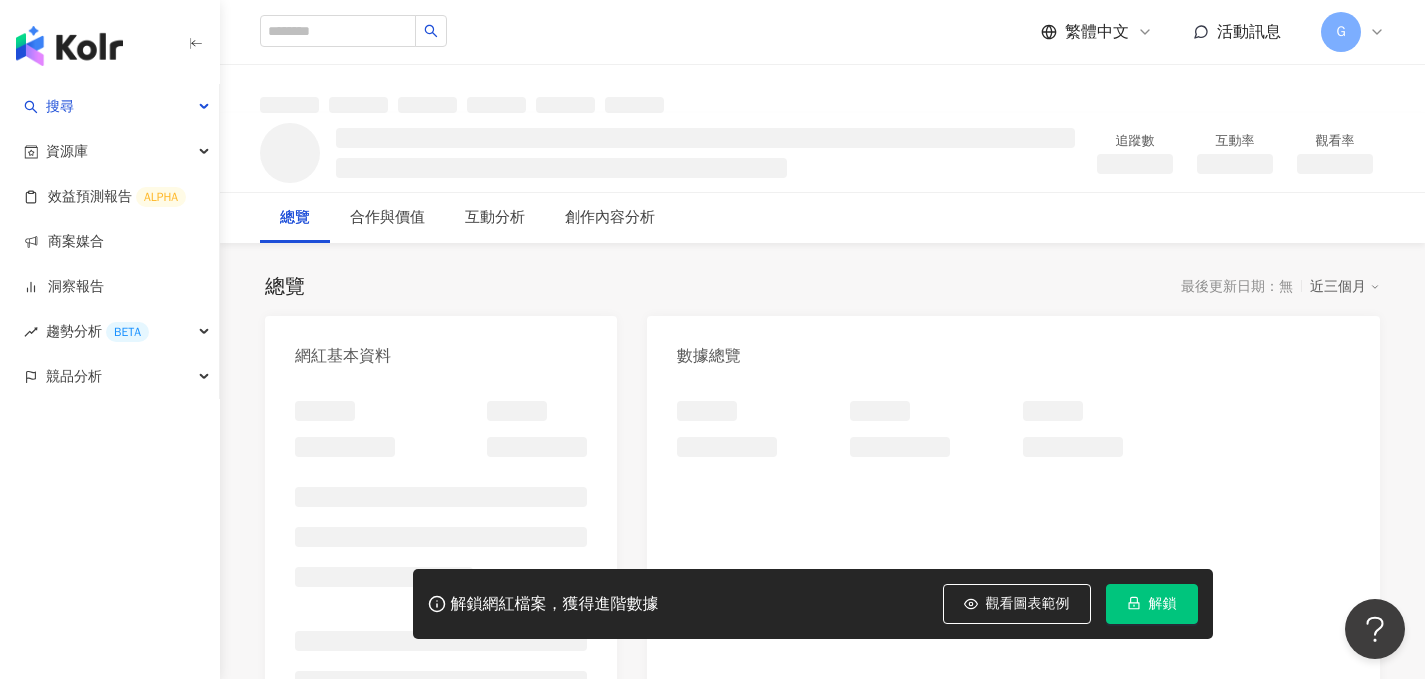 click on "解鎖" at bounding box center (1152, 604) 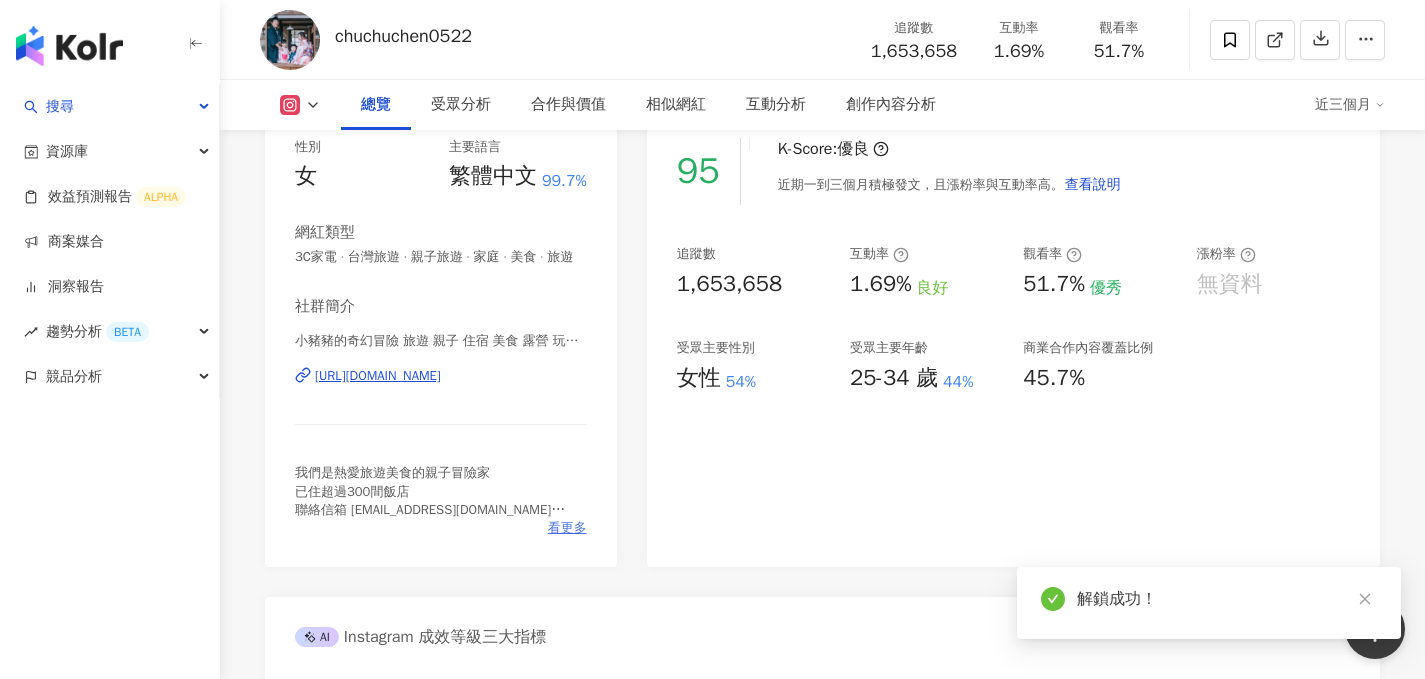 scroll, scrollTop: 373, scrollLeft: 0, axis: vertical 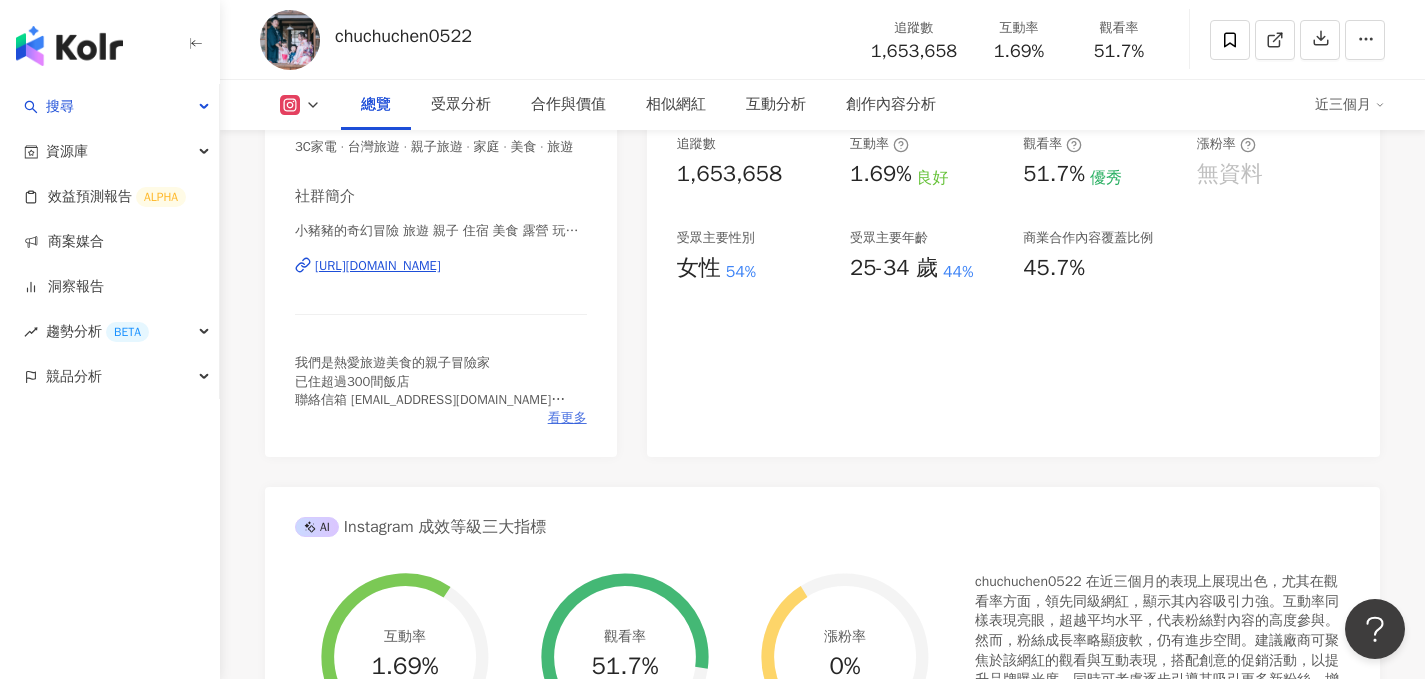 click on "看更多" at bounding box center (567, 418) 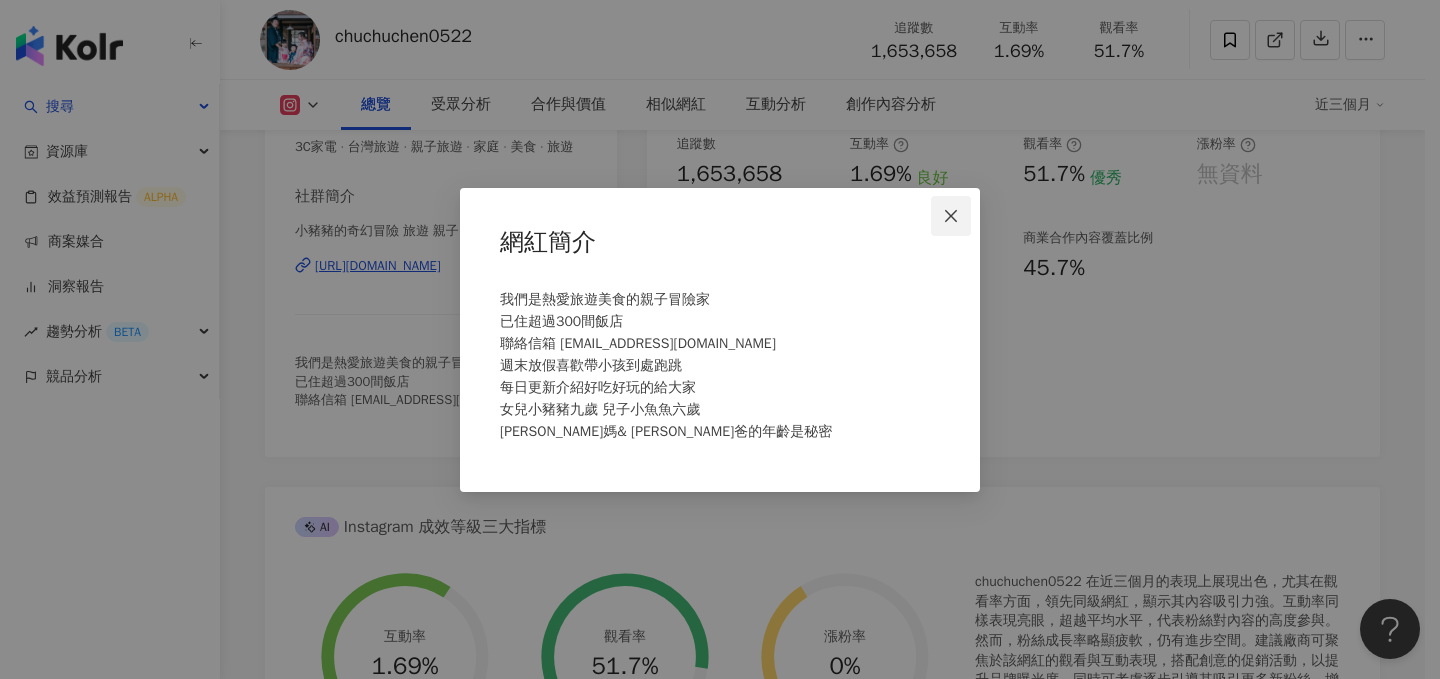 click at bounding box center (951, 216) 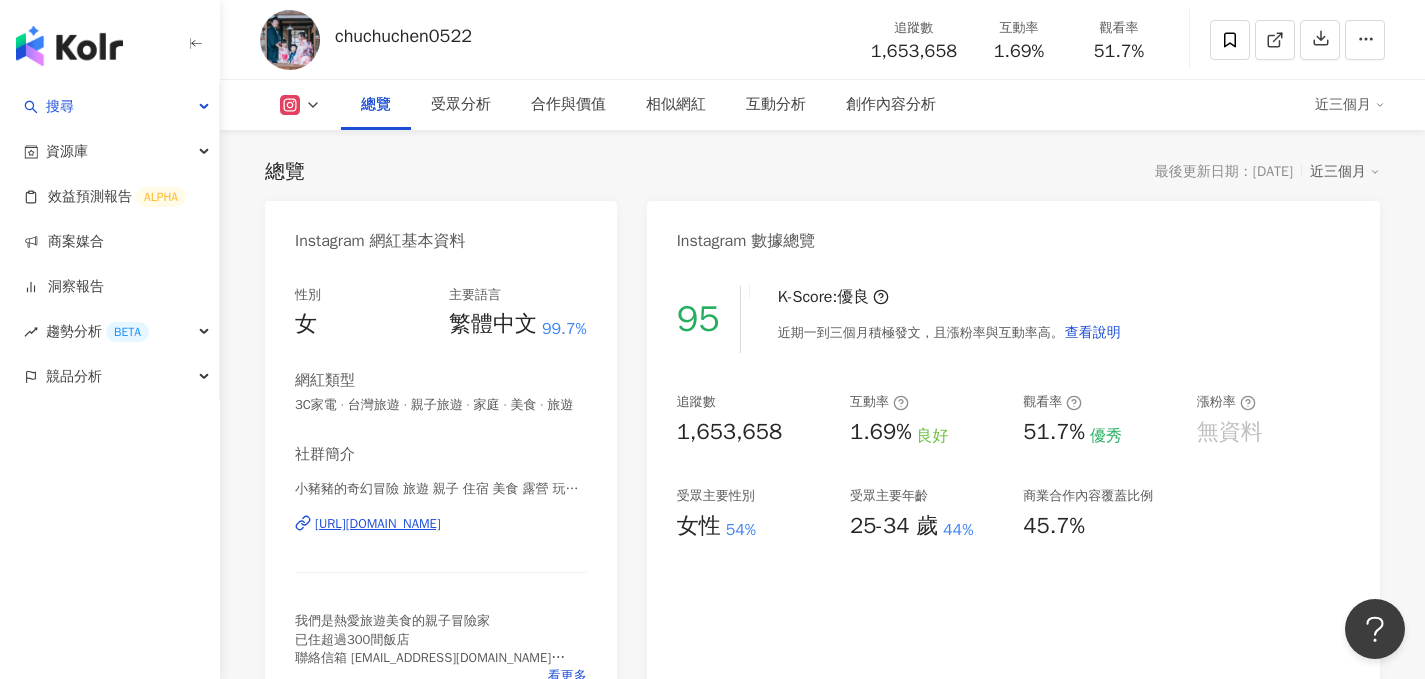 scroll, scrollTop: 178, scrollLeft: 0, axis: vertical 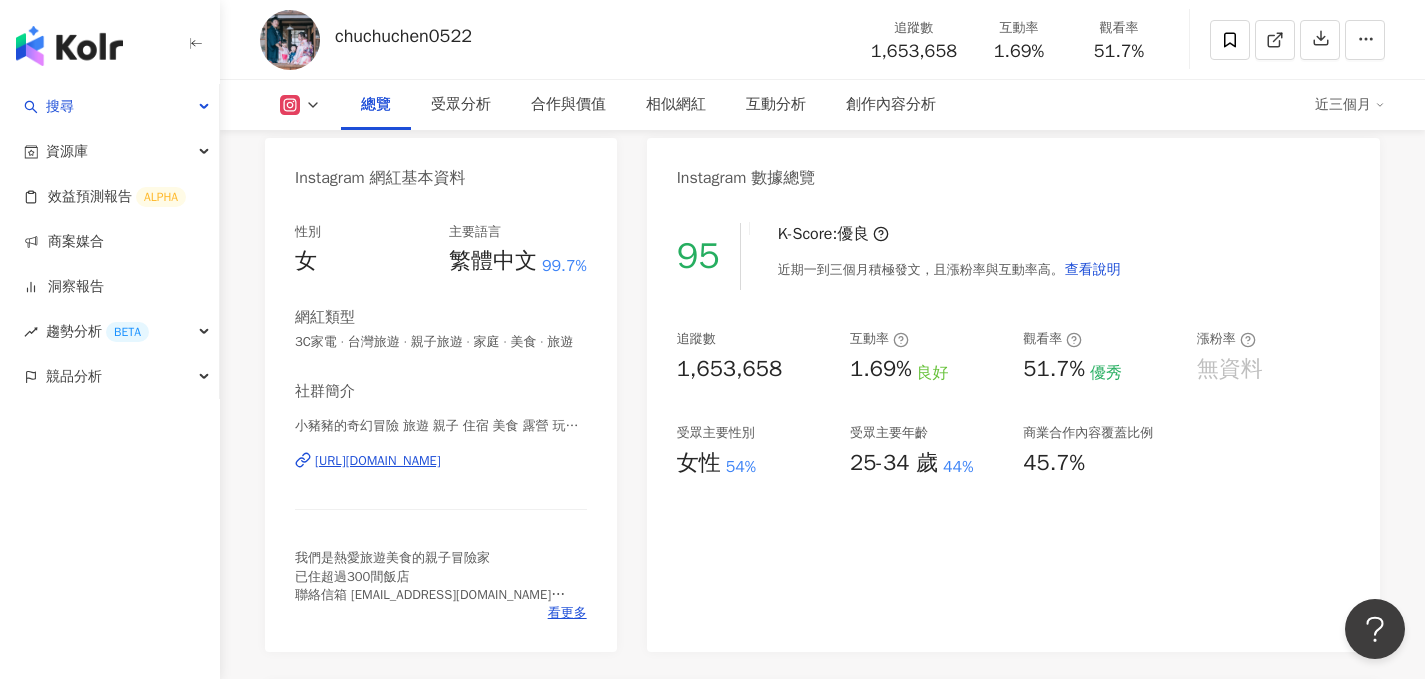 click on "https://www.instagram.com/chuchuchen0522/" at bounding box center (378, 461) 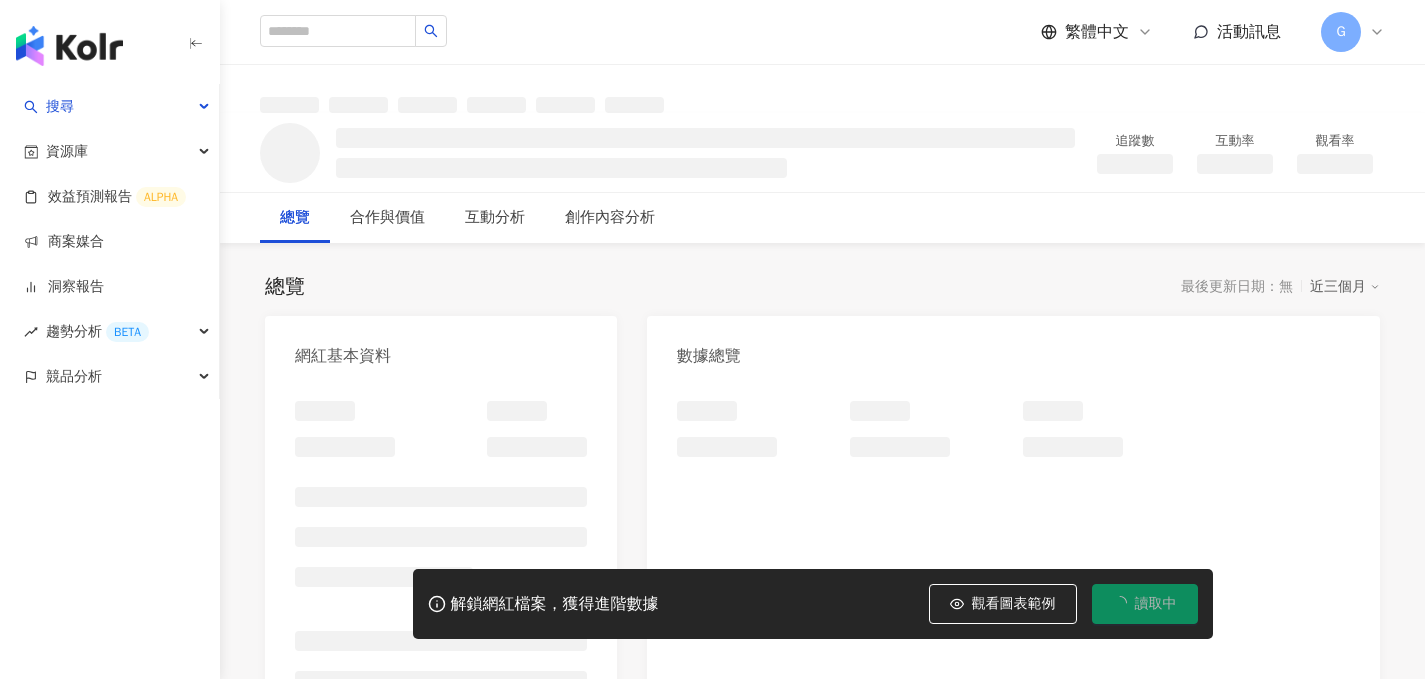 scroll, scrollTop: 0, scrollLeft: 0, axis: both 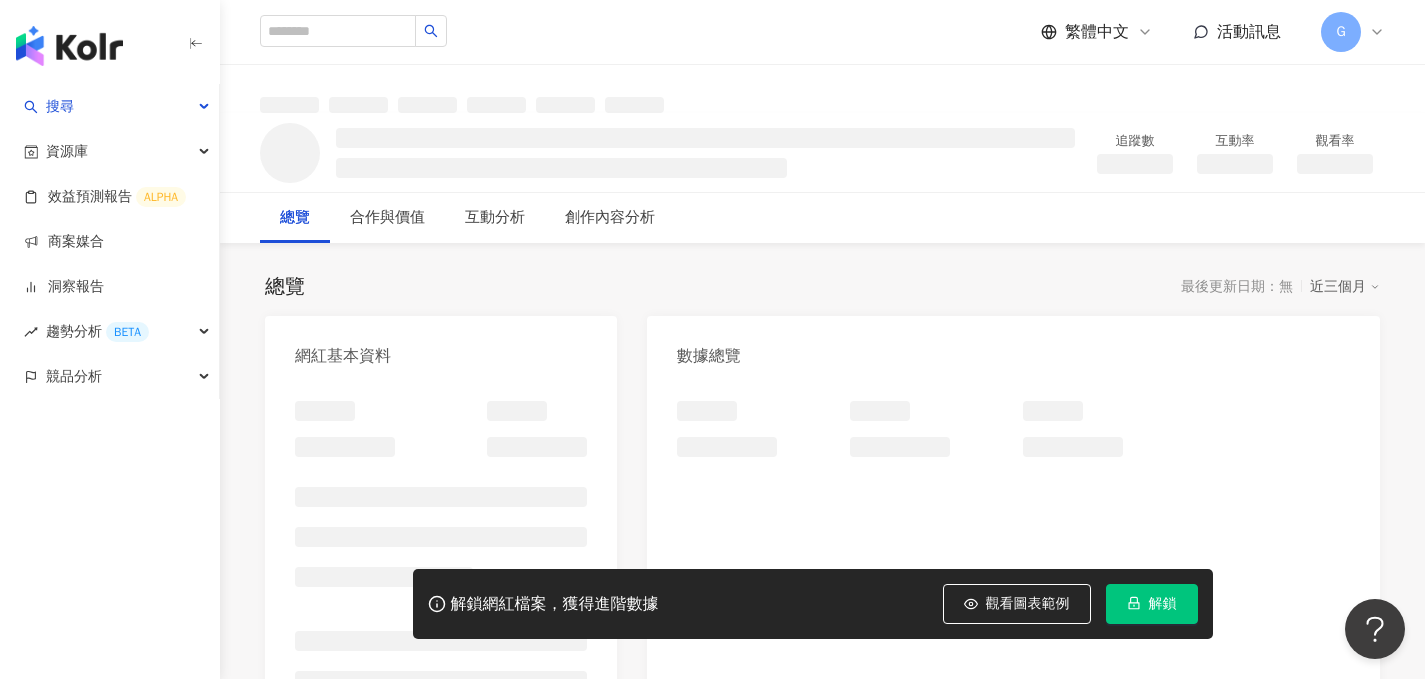 drag, startPoint x: 1128, startPoint y: 604, endPoint x: 846, endPoint y: 468, distance: 313.08145 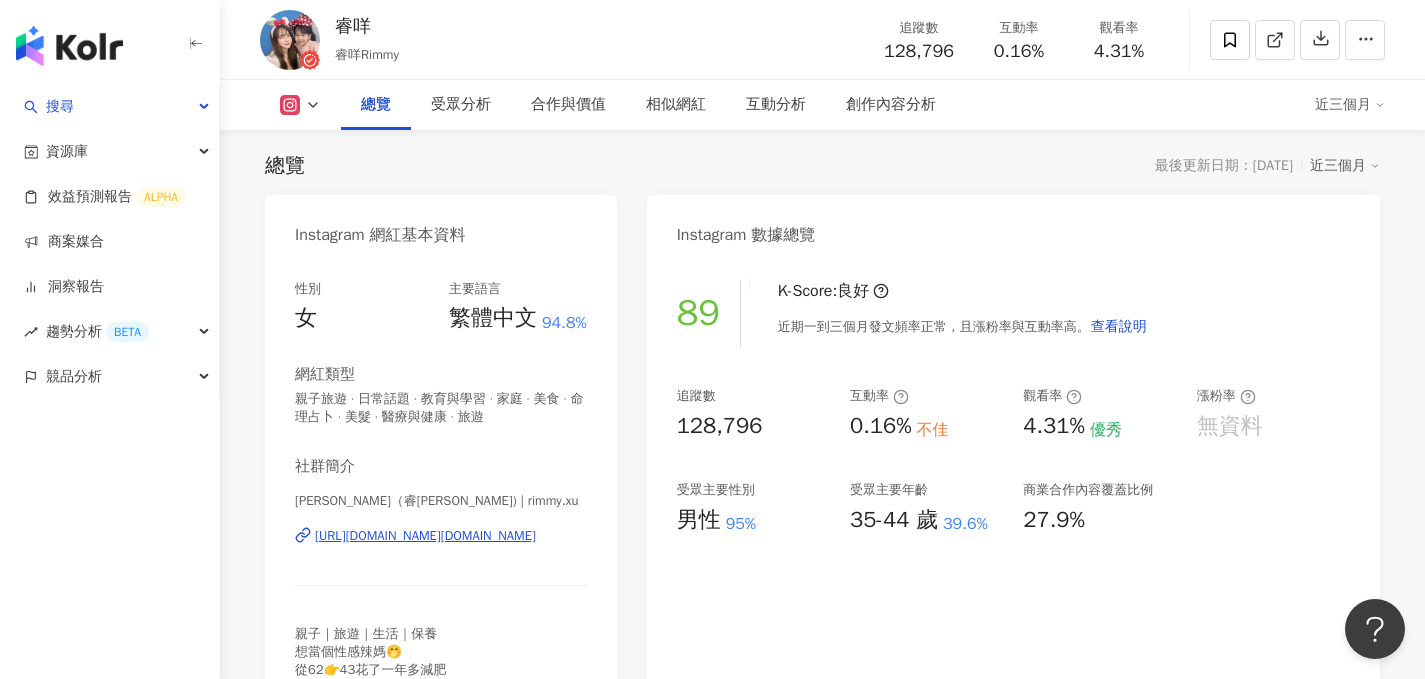 scroll, scrollTop: 129, scrollLeft: 0, axis: vertical 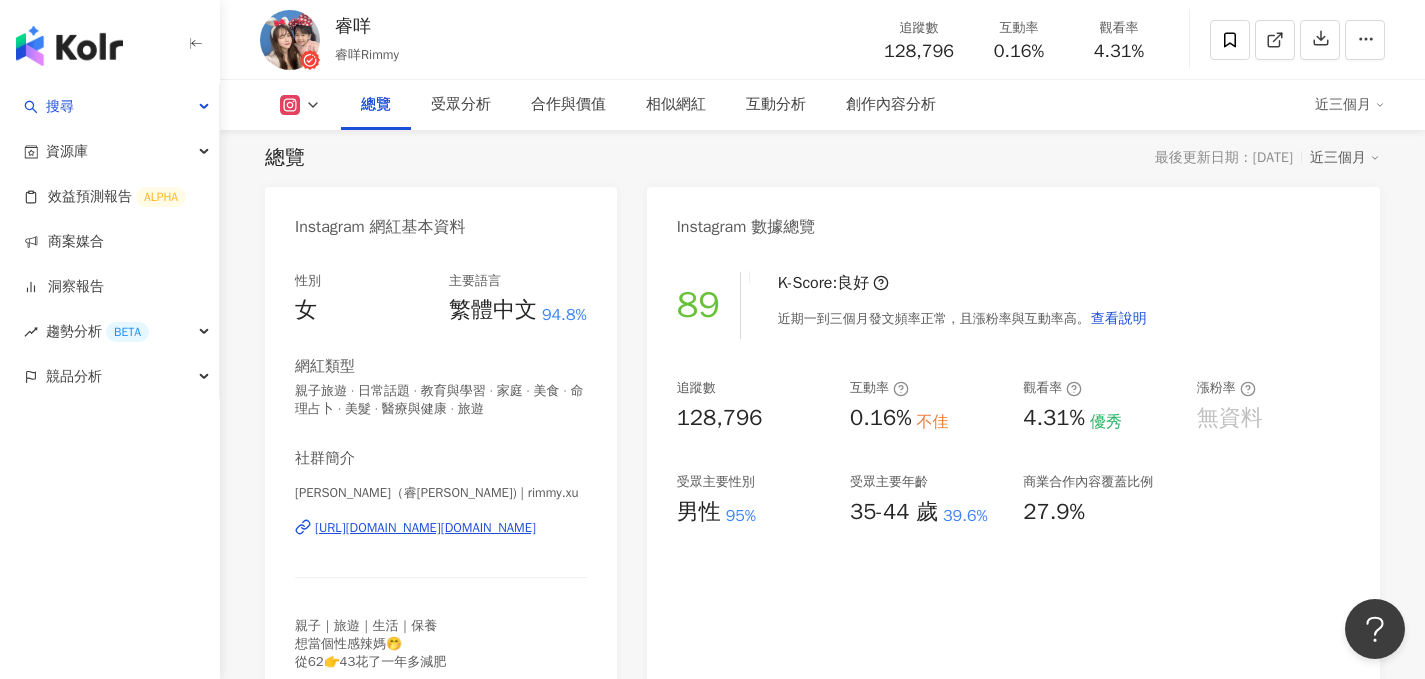 click on "https://www.instagram.com/rimmy.xu/" at bounding box center (425, 528) 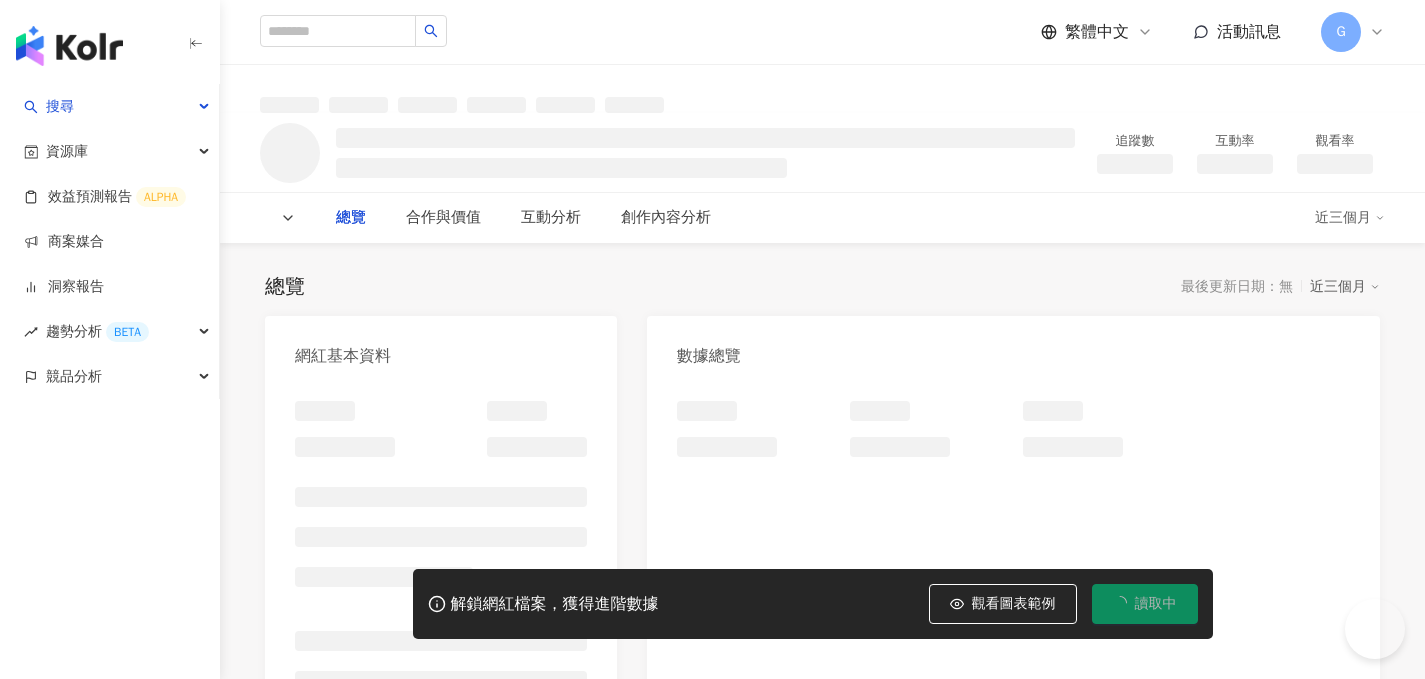 scroll, scrollTop: 0, scrollLeft: 0, axis: both 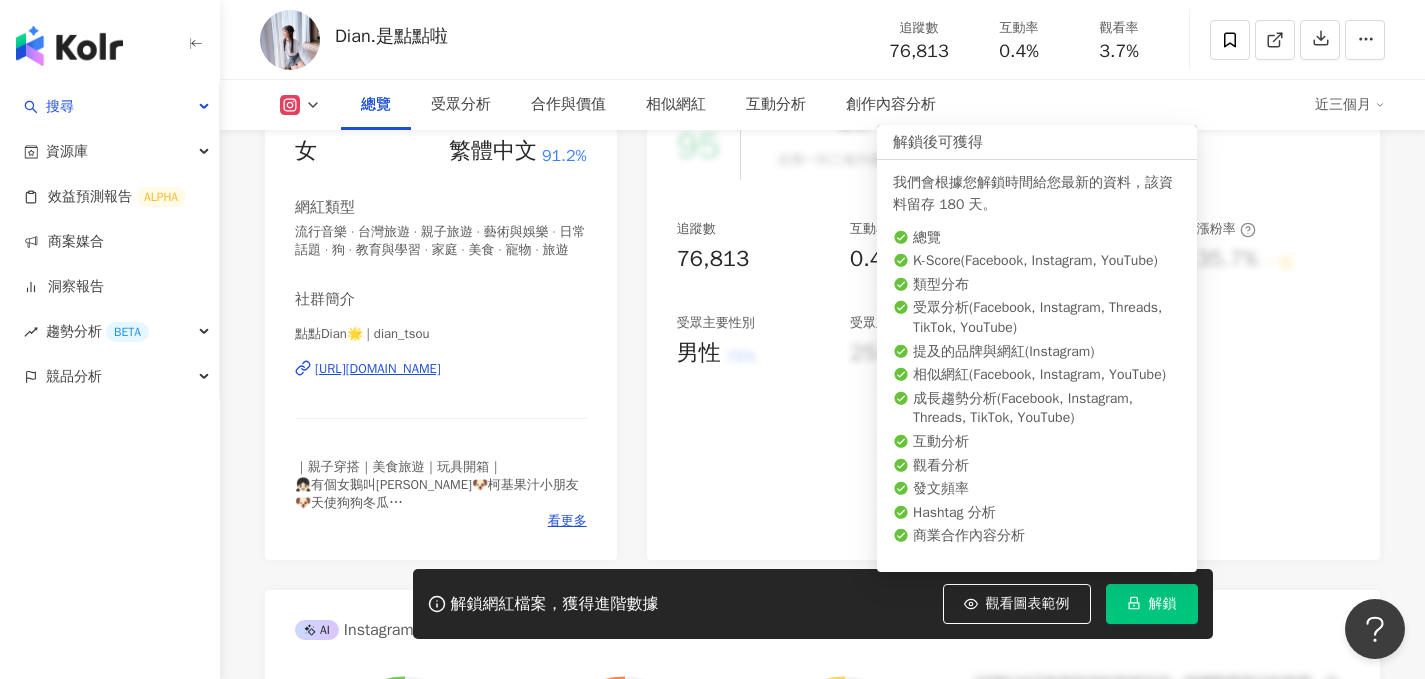 click 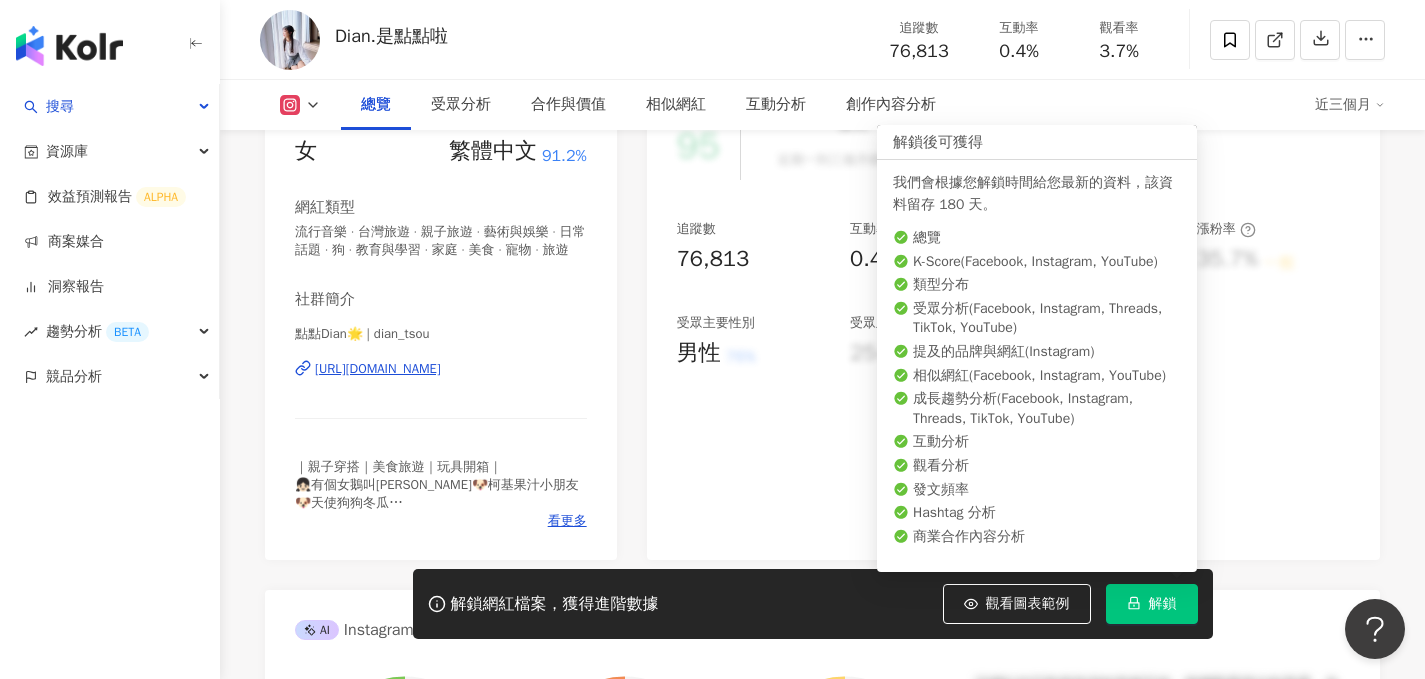 click on "解鎖" at bounding box center (1152, 604) 